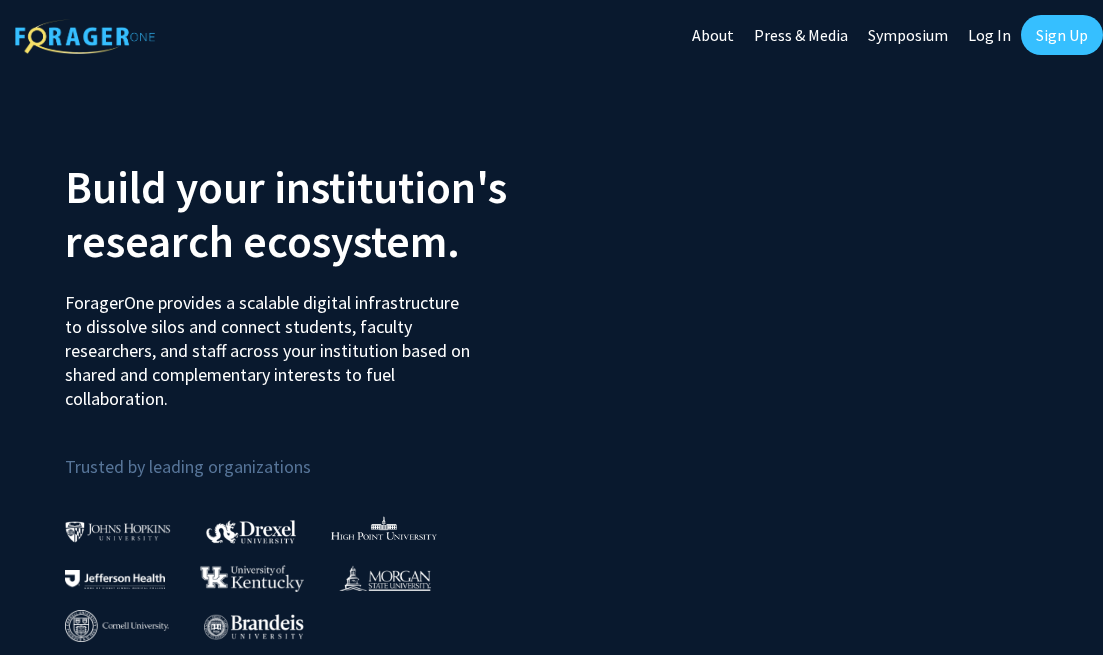 scroll, scrollTop: 0, scrollLeft: 0, axis: both 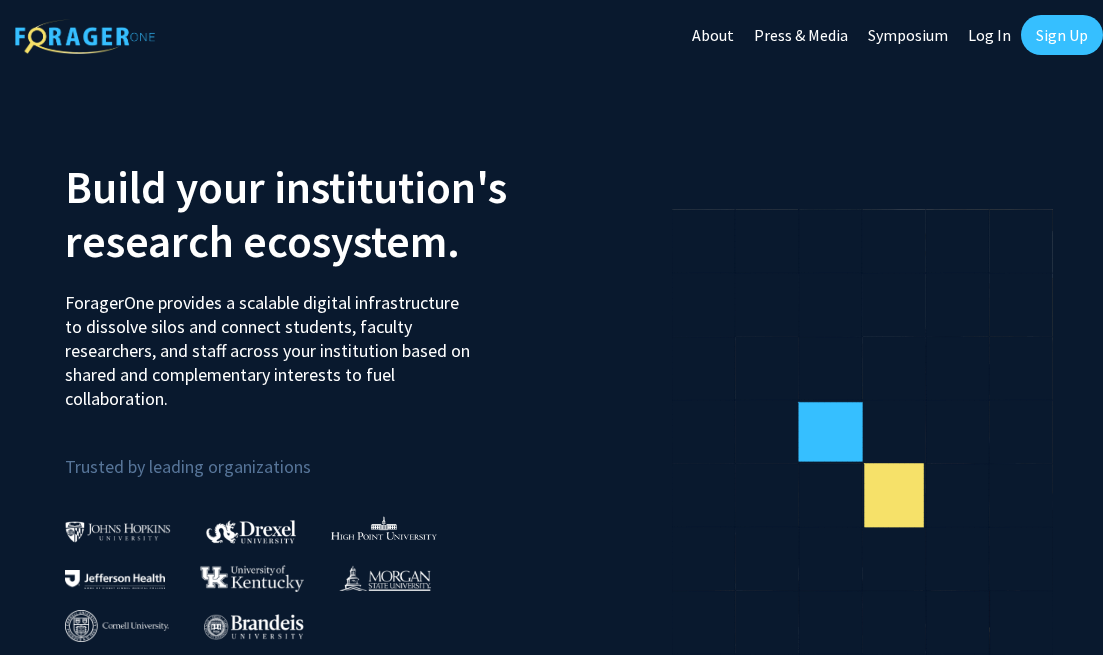 click on "Log In" 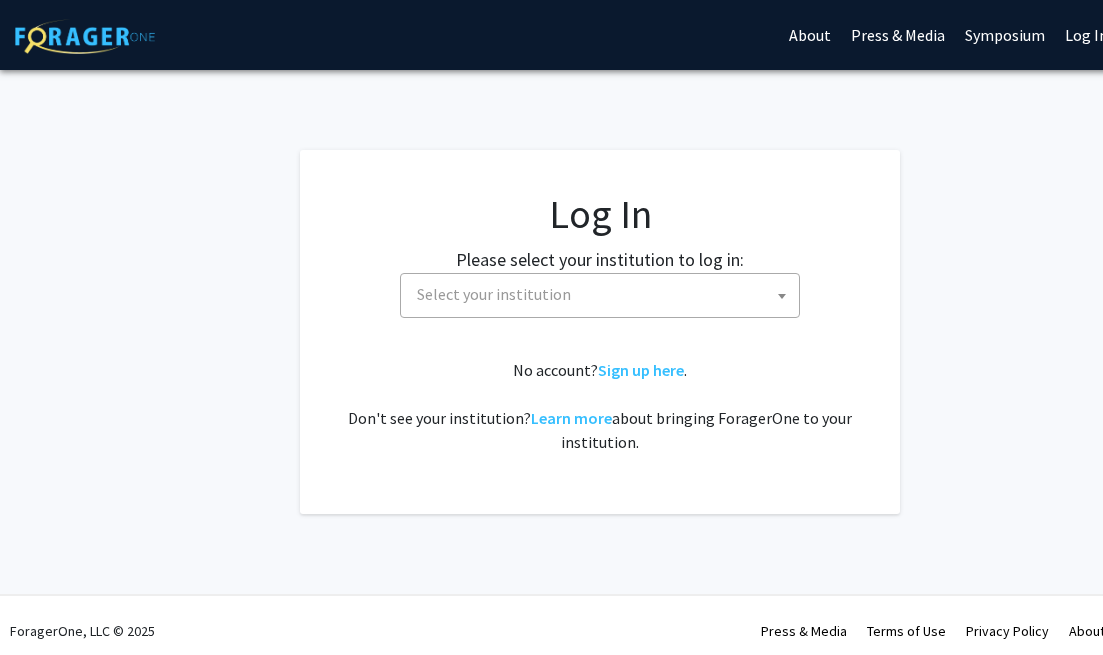 click on "Select your institution" at bounding box center [494, 294] 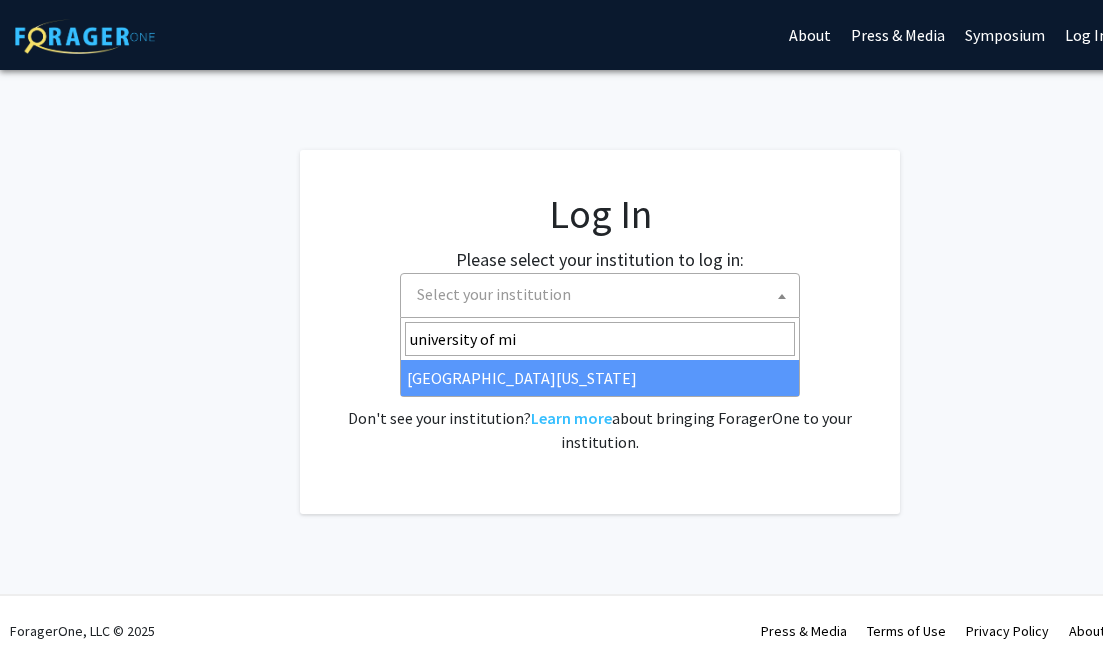 type on "university of mi" 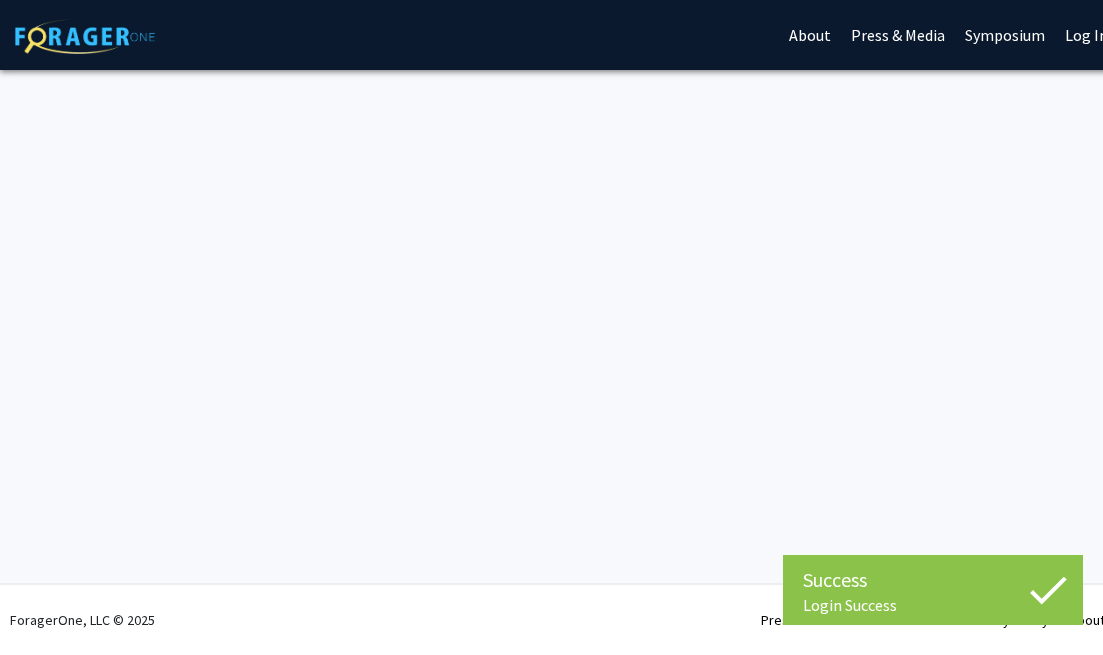 scroll, scrollTop: 0, scrollLeft: 0, axis: both 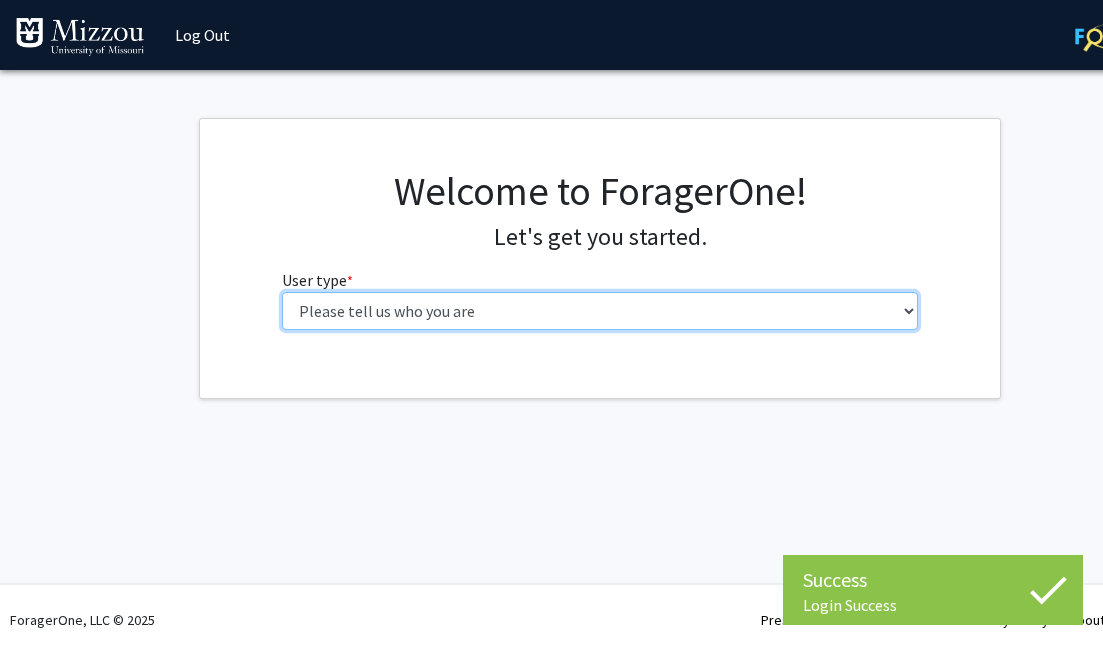click on "Please tell us who you are  Undergraduate Student   Master's Student   Doctoral Candidate (PhD, MD, DMD, PharmD, etc.)   Postdoctoral Researcher / Research Staff / Medical Resident / Medical Fellow   Faculty   Administrative Staff" at bounding box center [600, 311] 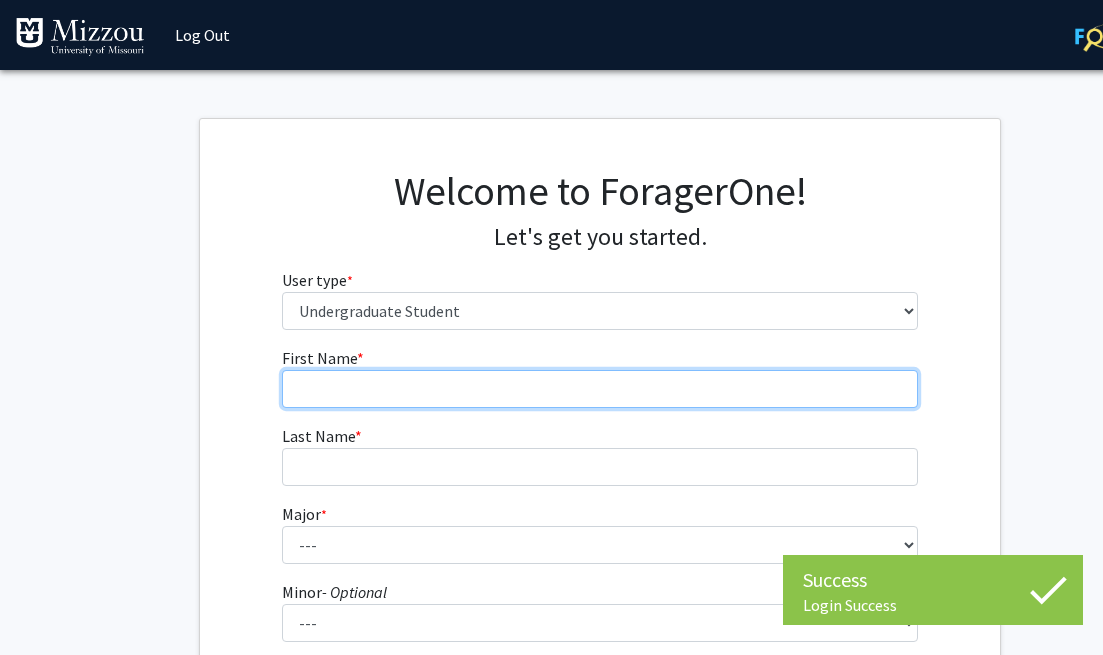 click on "First Name * required" at bounding box center (600, 389) 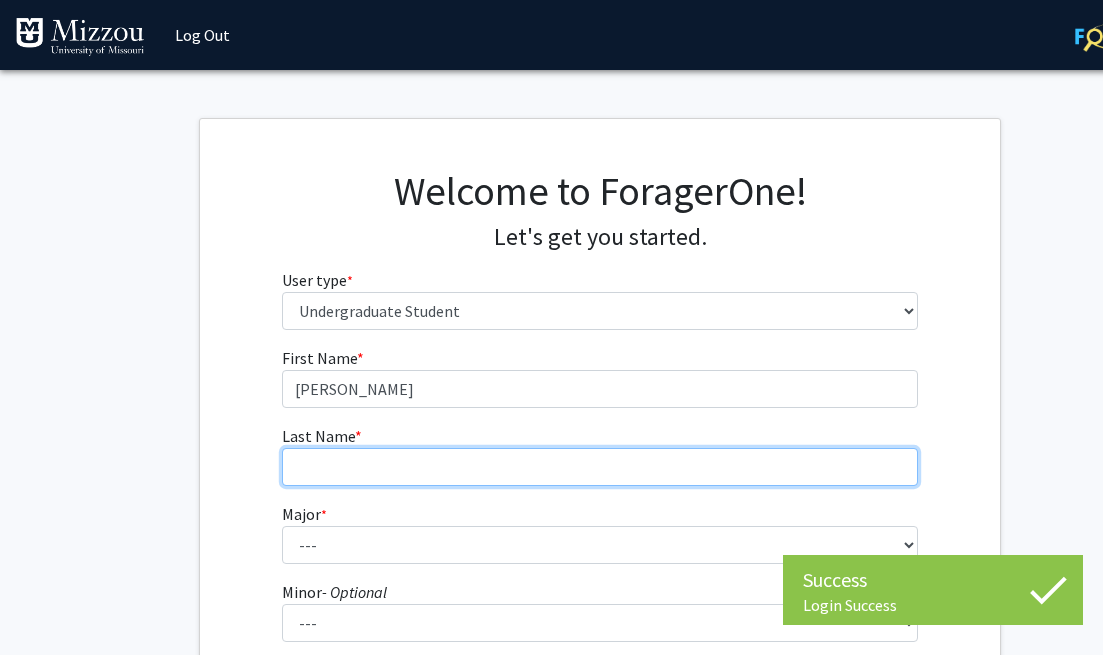 type on "[PERSON_NAME]" 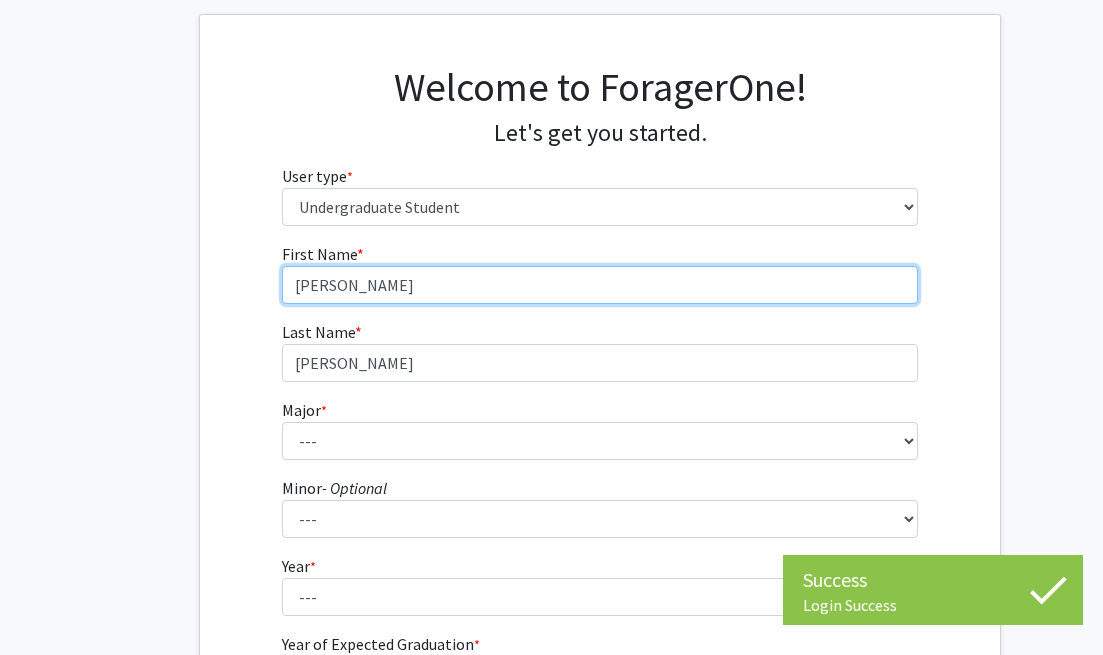 scroll, scrollTop: 112, scrollLeft: 0, axis: vertical 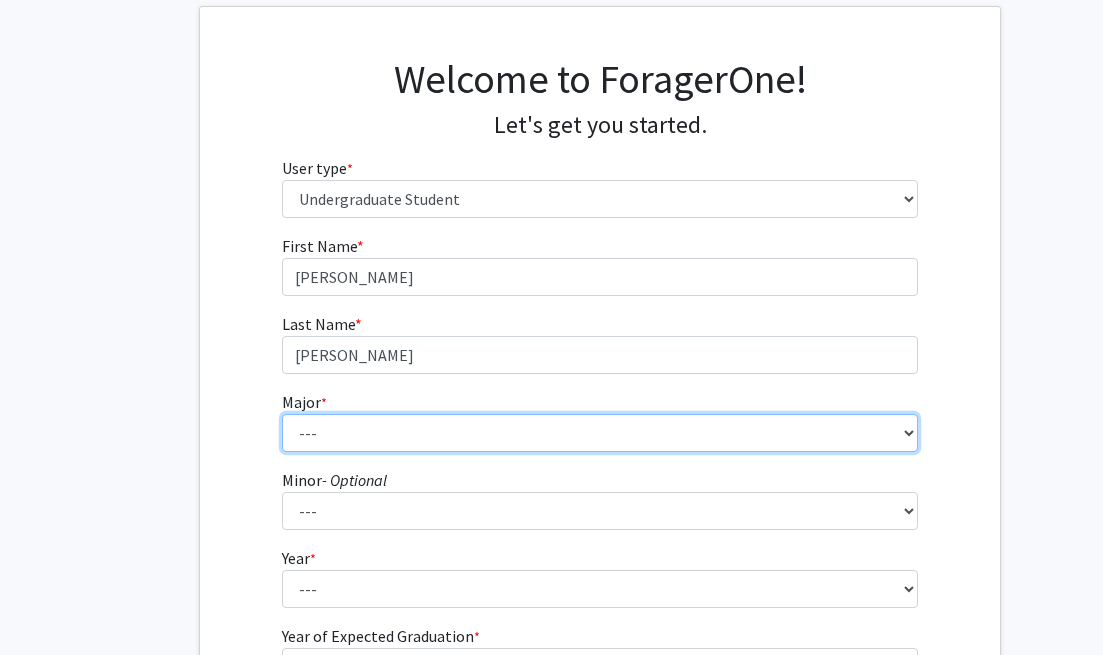 click on "---  Agribusiness Management   Agricultural Education   Agricultural Education: Communications and Leadership   Agricultural Education: Teacher Certification   Agricultural Systems Technology   Agriculture   Ancient Mediterranean Studies   Animal Sciences   Anthropology   Architectural Studies   Art   Art History   Astronomy   Biochemistry   Biological Engineering   Biological Physics   Biological Sciences   Biomedical Engineering   Black Studies   Business Administration   Chemical Engineering   Chemical Engineering: Biochemical   Chemical Engineering: Environmental   Chemical Engineering: Materials   Chemistry   Civil Engineering   Clinical Laboratory Science   Communication   Computer Engineering   Computer Science   Constitutional Democracy   Cross Categorical Special Education   Data Science   Diagnostic [MEDICAL_DATA]   Digital Storytelling   Early Childhood Education   East Asian Studies   Economics   Educational Studies   Educational Studies: Educational Games and Simulations Design   English" at bounding box center [600, 433] 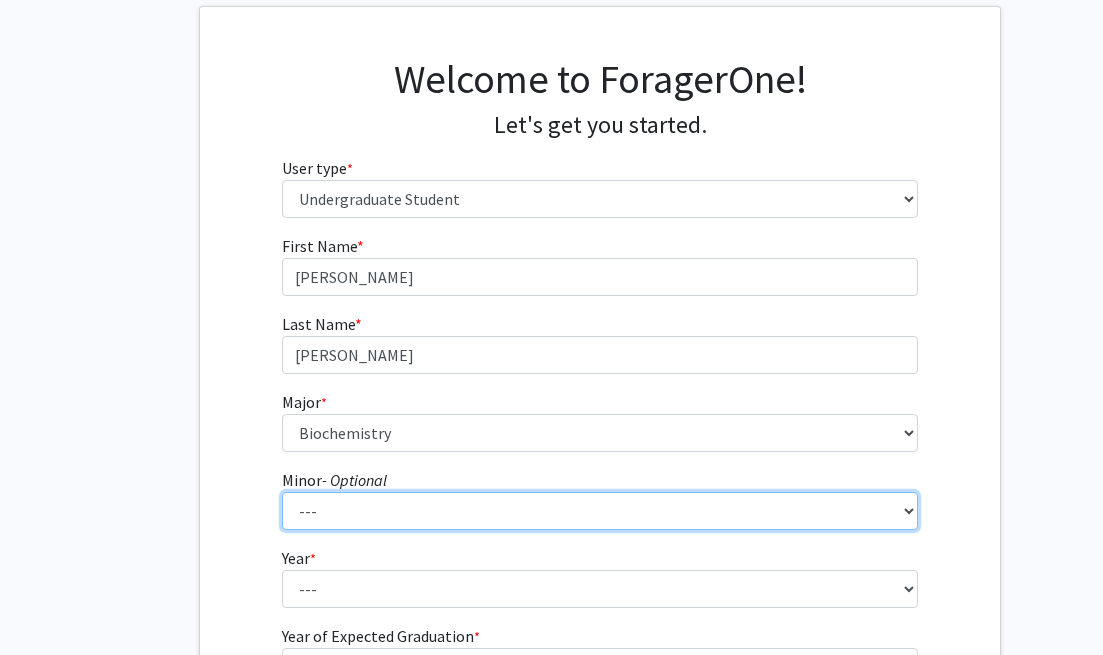 click on "---  Accountancy   Aerospace Engineering   Aerospace Studies   Agribusiness Management   Agricultural Education   Agricultural Engineering   Agricultural Leadership   Agricultural Systems Technology   American Constitutional Democracy   Ancient Mediterranean Studies   Animal Sciences   Anthropology   Archaeology   Architectural Studies   Art   Art History   Astronomy   Biological Sciences   Black Studies   Business   Canadian Studies   Captive Wild Animal Management   Chemistry   Chinese Studies   Computational Neuroscience   Computer Science   Construction Management   Creative Writing   Criminology/Criminal and Juvenile Justice   Data Science   Defense and Strategic Studies   Digital Storytelling   East Asian Studies   Economics   Education   Energy Engineering   Engineering   Engineering Sustainability   English   Entrepreneurship and Innovation Management   Environmental Sciences   Film Studies   Food Science and Nutrition   French   Geography   Geological Sciences   German   Global Brazil   History" at bounding box center [600, 511] 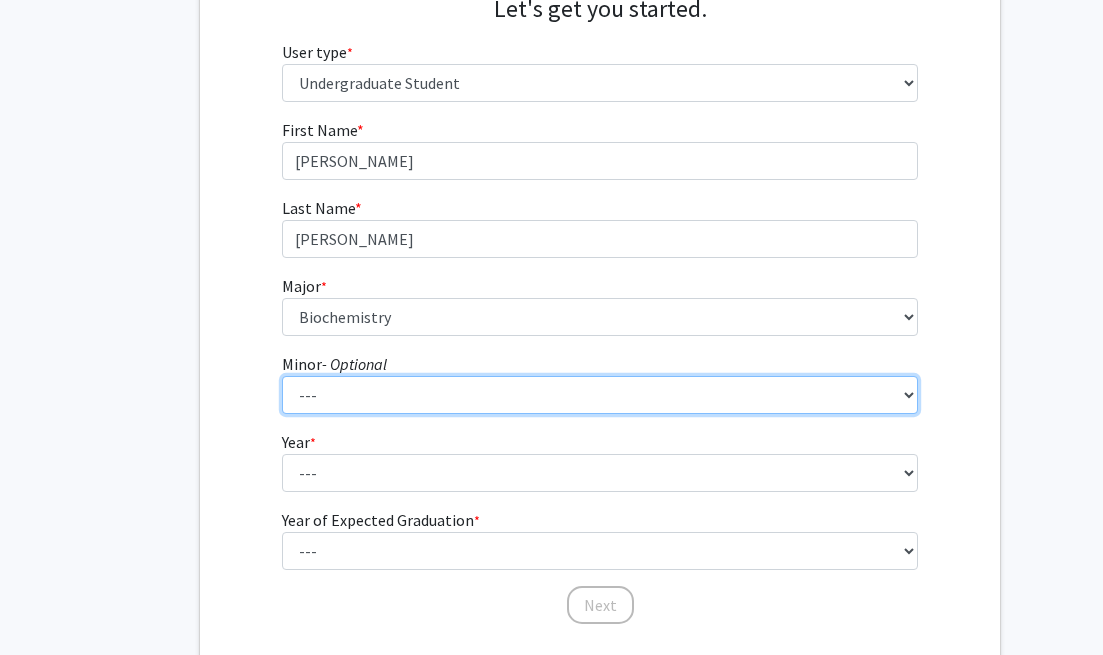 scroll, scrollTop: 261, scrollLeft: 0, axis: vertical 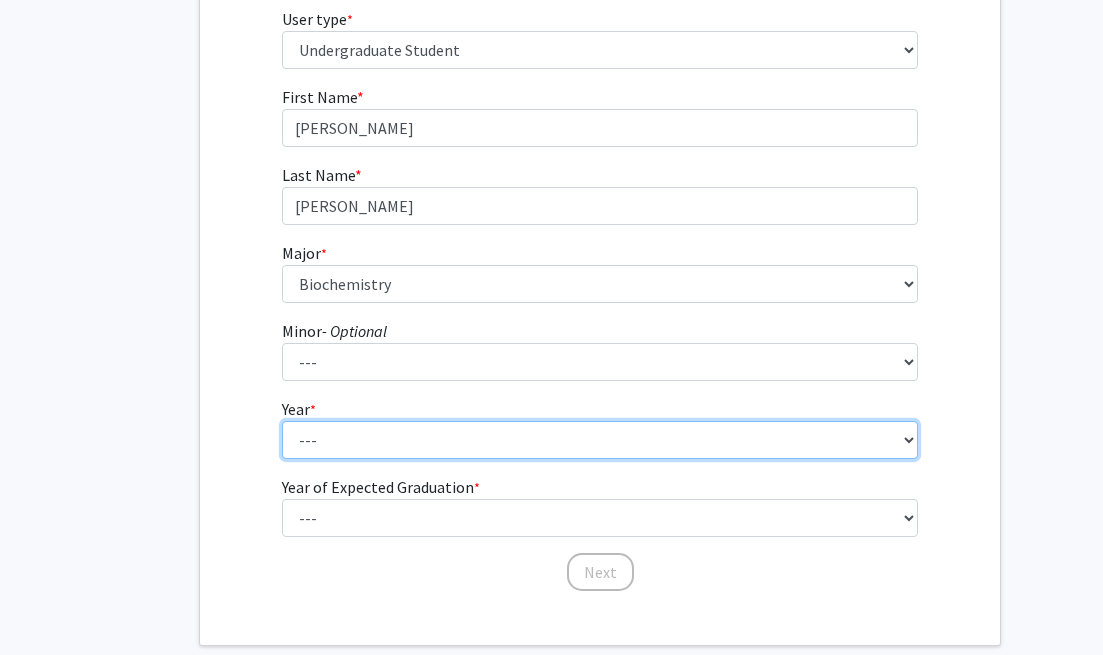 click on "---  First-year   Sophomore   Junior   Senior   Postbaccalaureate Certificate" at bounding box center (600, 440) 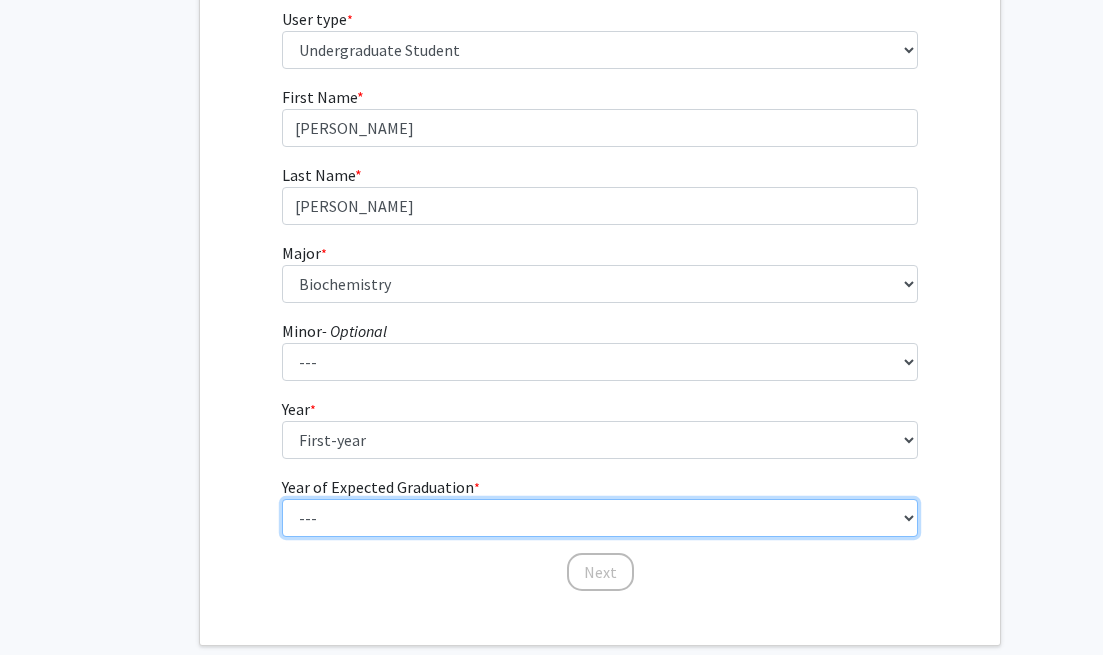 click on "---  2025   2026   2027   2028   2029   2030   2031   2032   2033   2034" at bounding box center [600, 518] 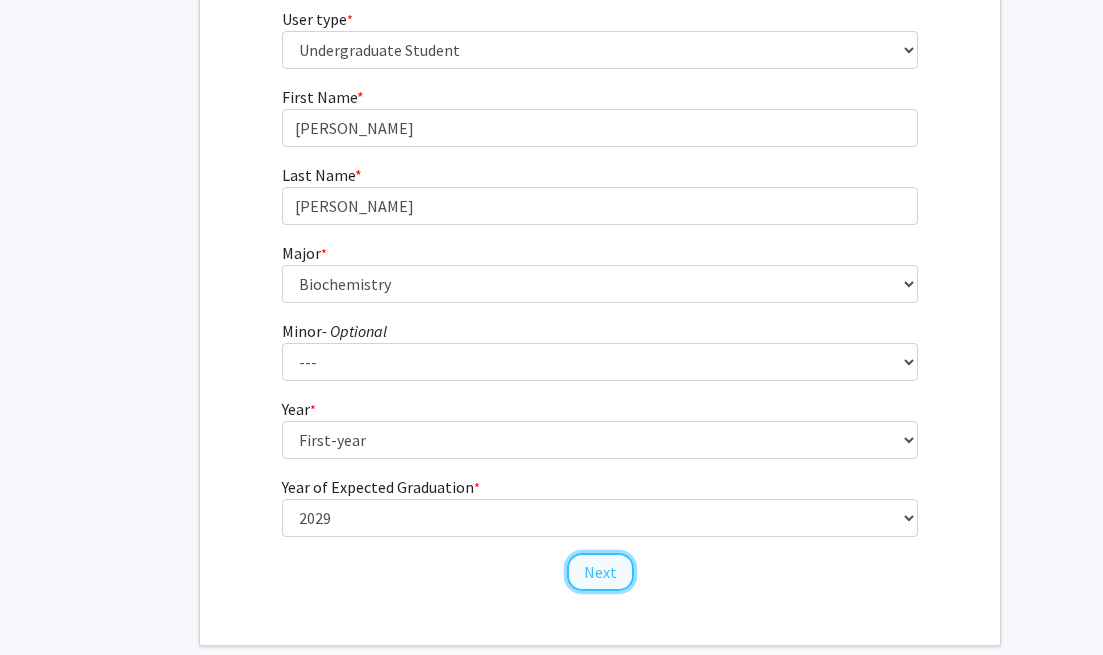 click on "Next" 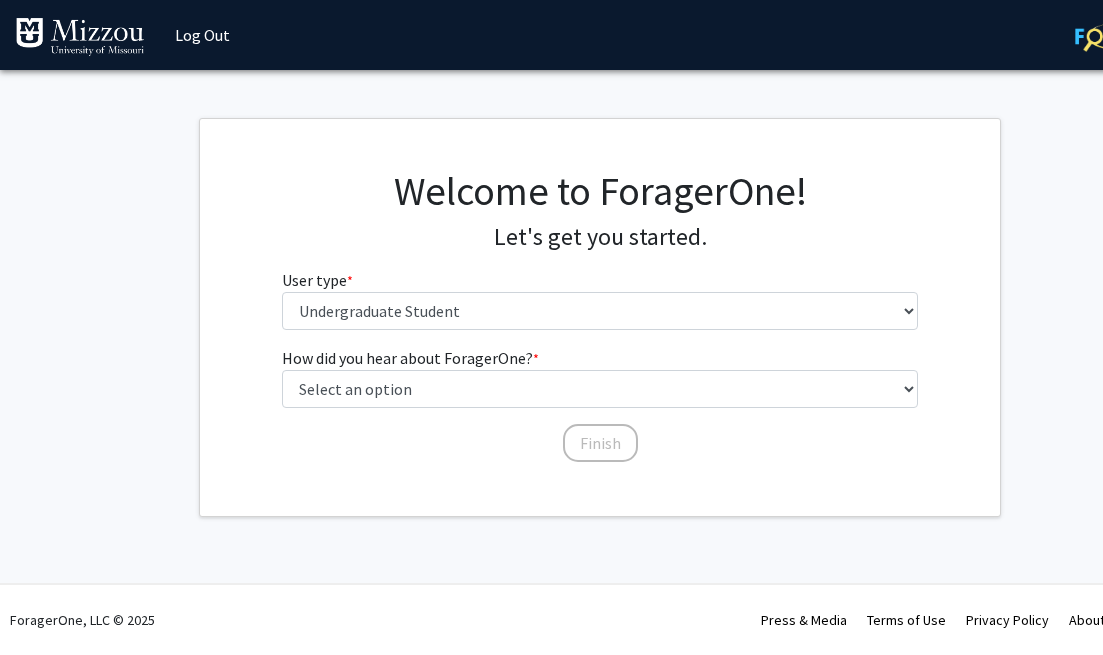 scroll, scrollTop: 0, scrollLeft: 0, axis: both 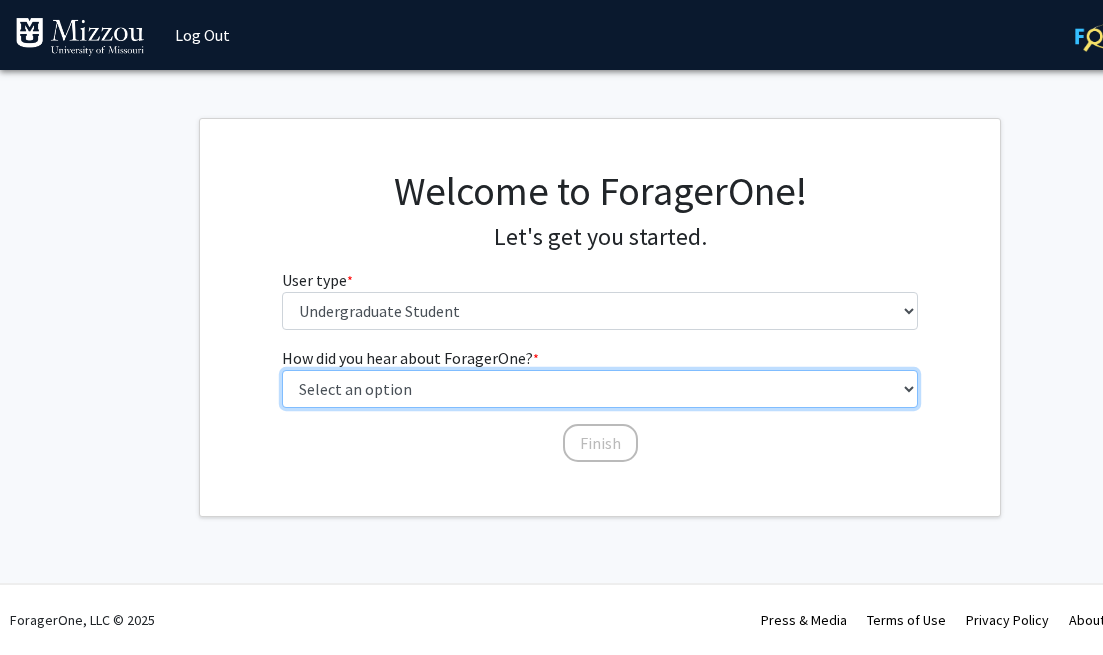 click on "Select an option  Peer/student recommendation   Faculty/staff recommendation   University website   University email or newsletter   Other" at bounding box center (600, 389) 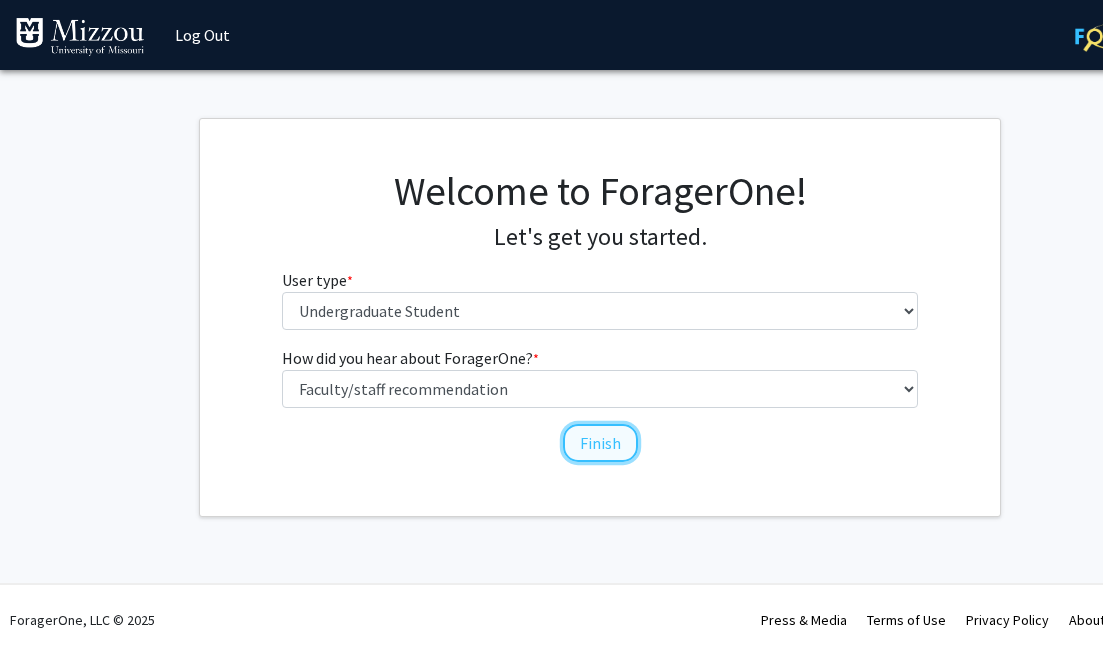 click on "Finish" 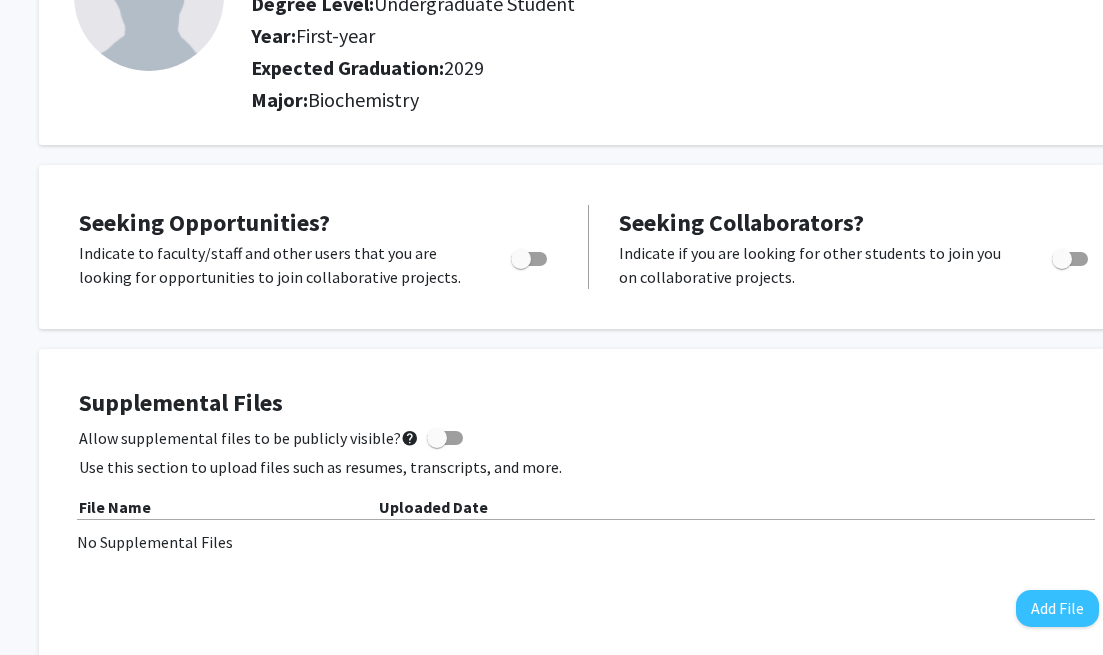 scroll, scrollTop: 211, scrollLeft: 18, axis: both 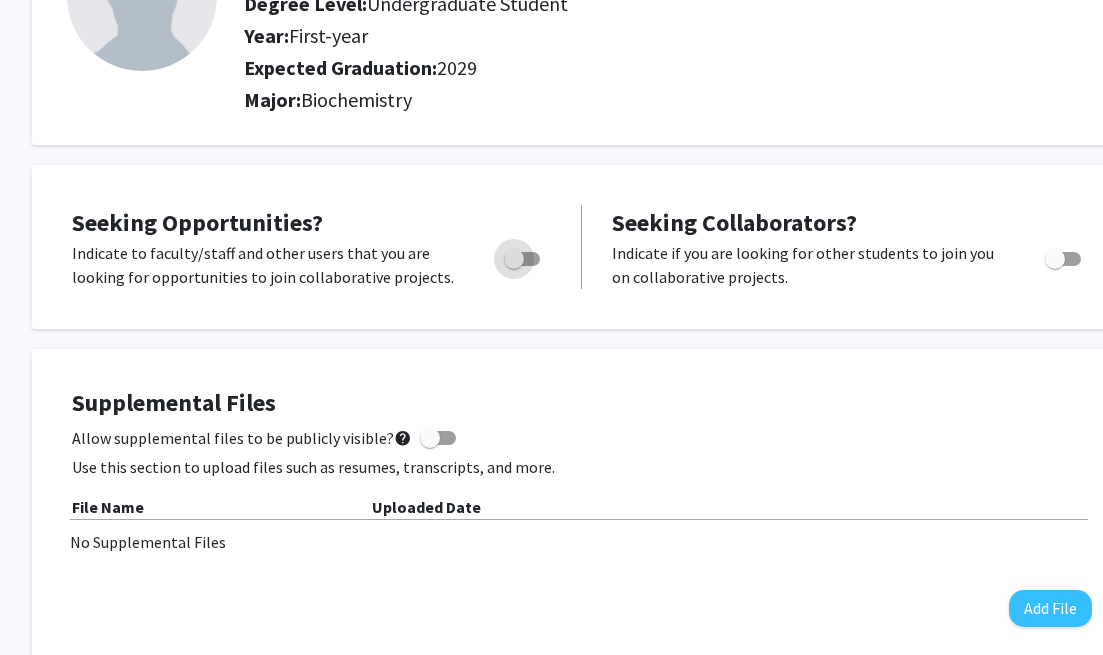 click at bounding box center [522, 259] 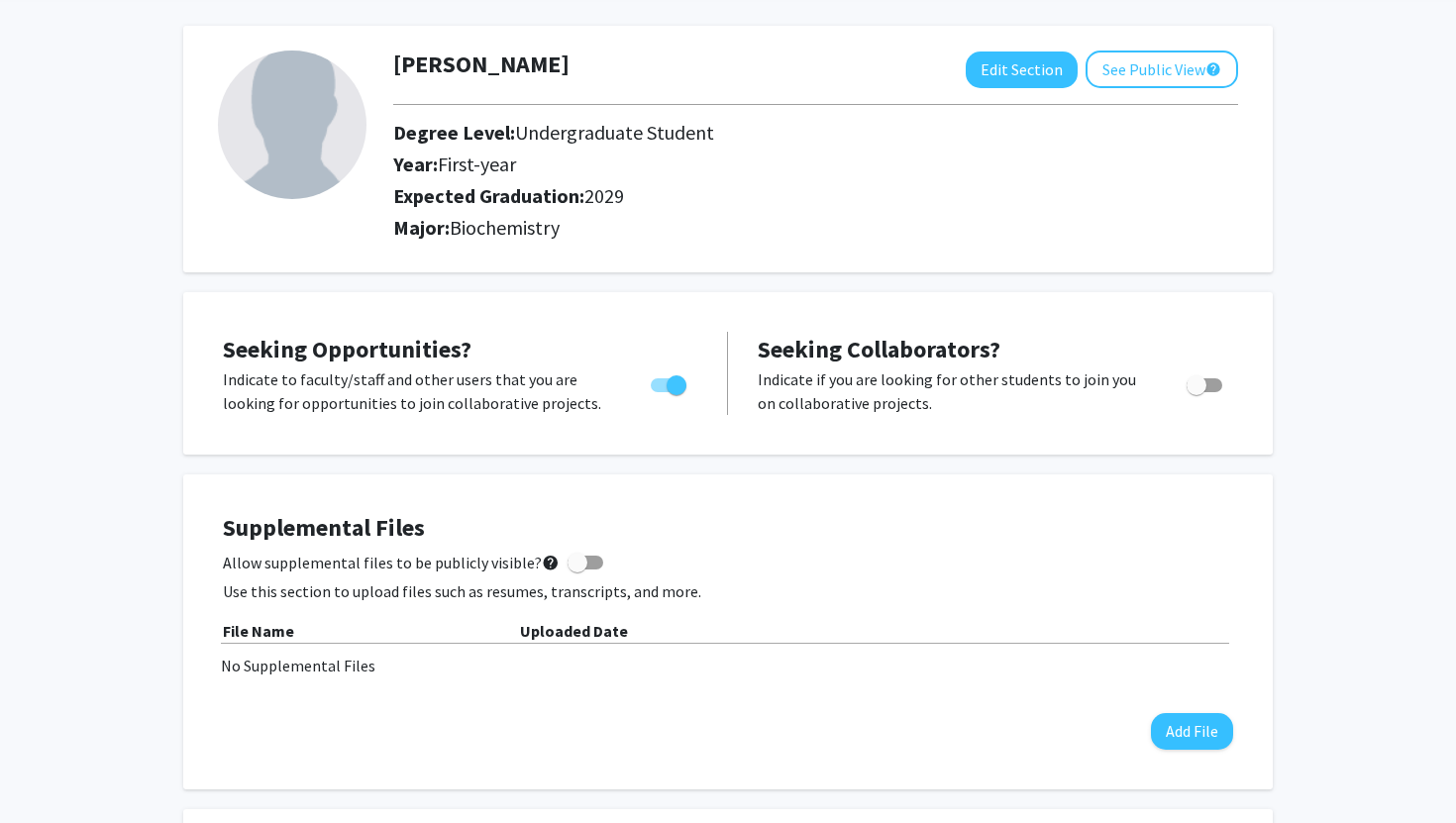 scroll, scrollTop: 0, scrollLeft: 0, axis: both 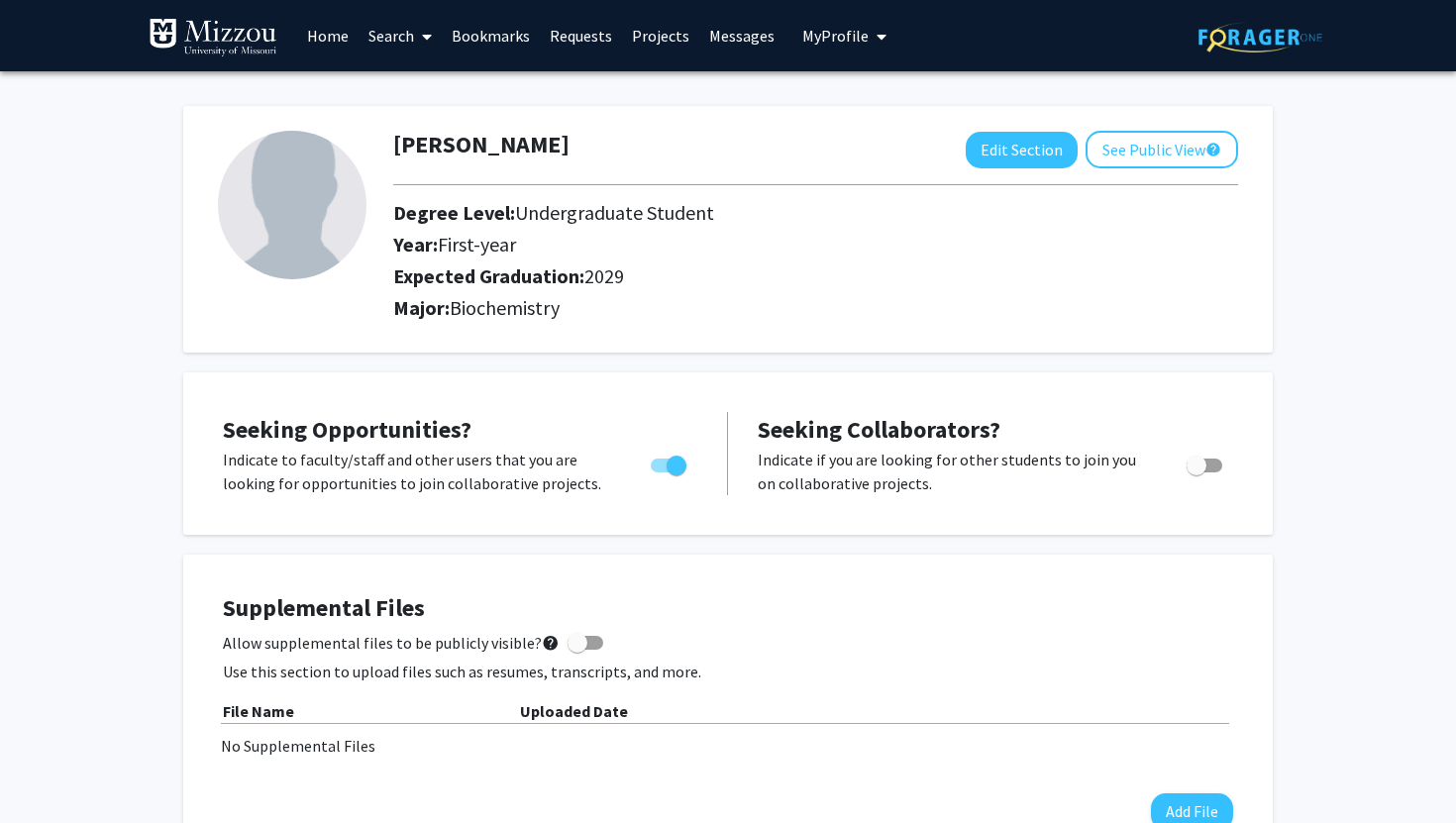 click on "Projects" at bounding box center (661, 36) 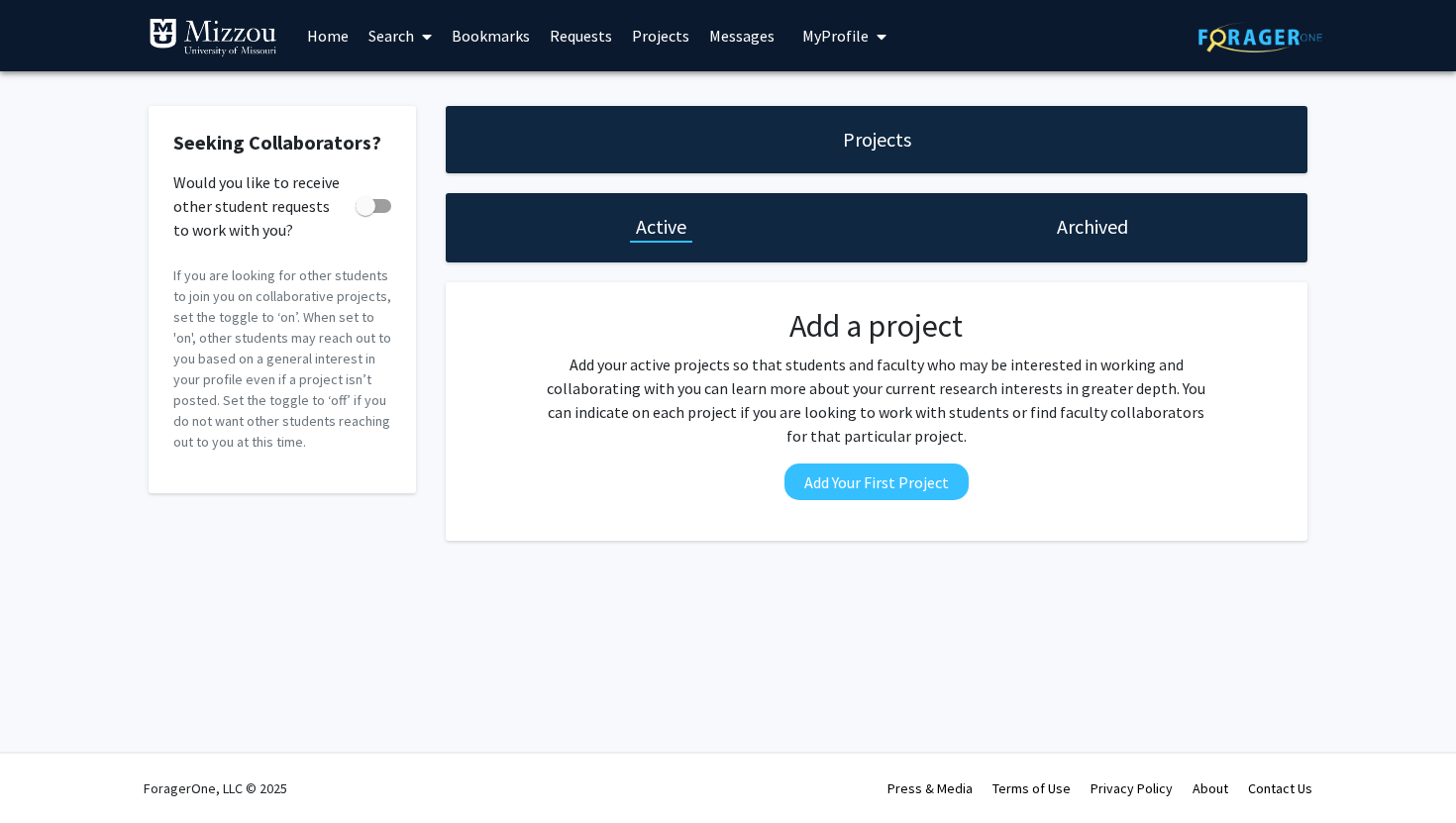 click on "Home" at bounding box center [328, 36] 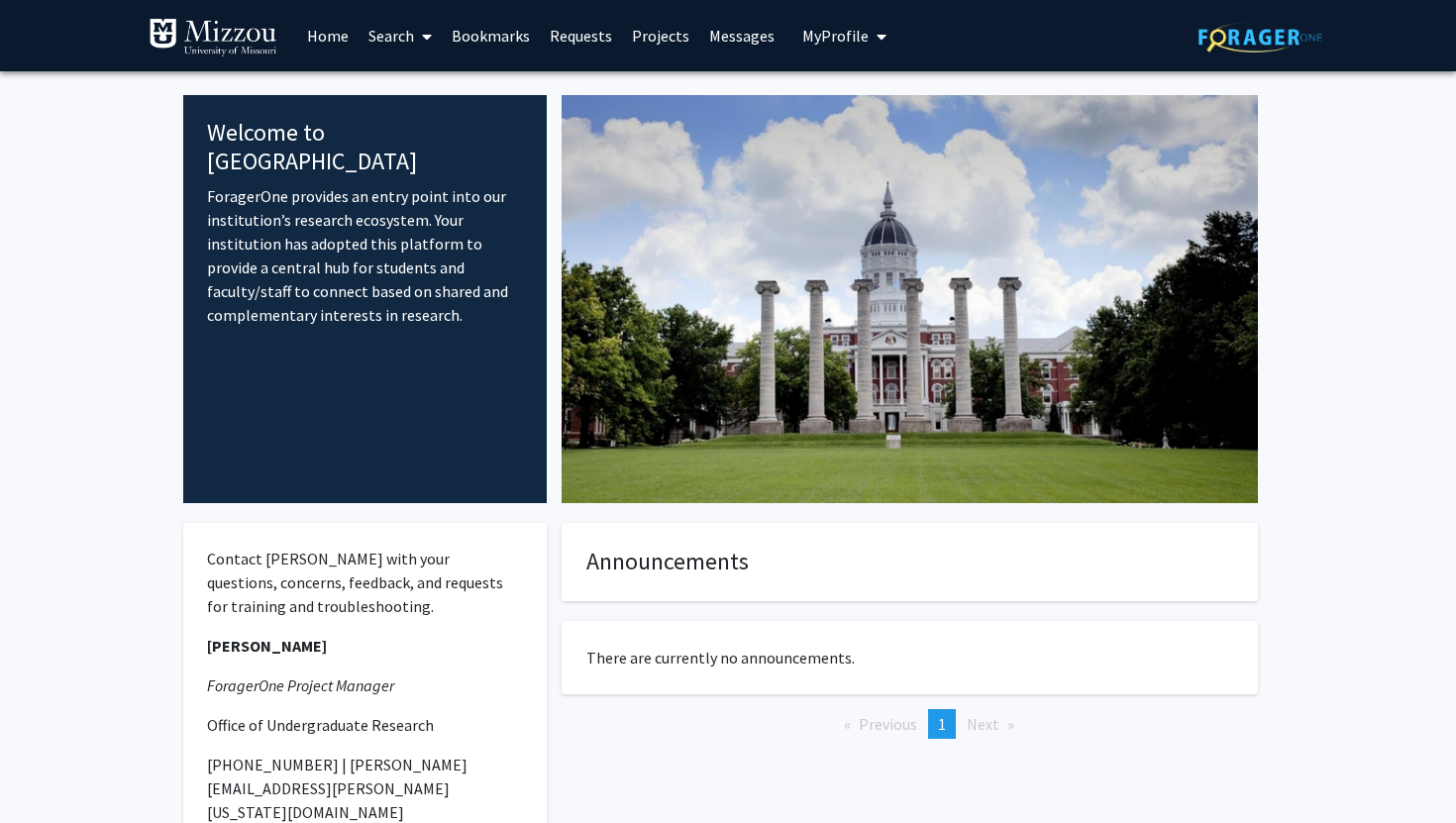 click on "Search" at bounding box center (400, 36) 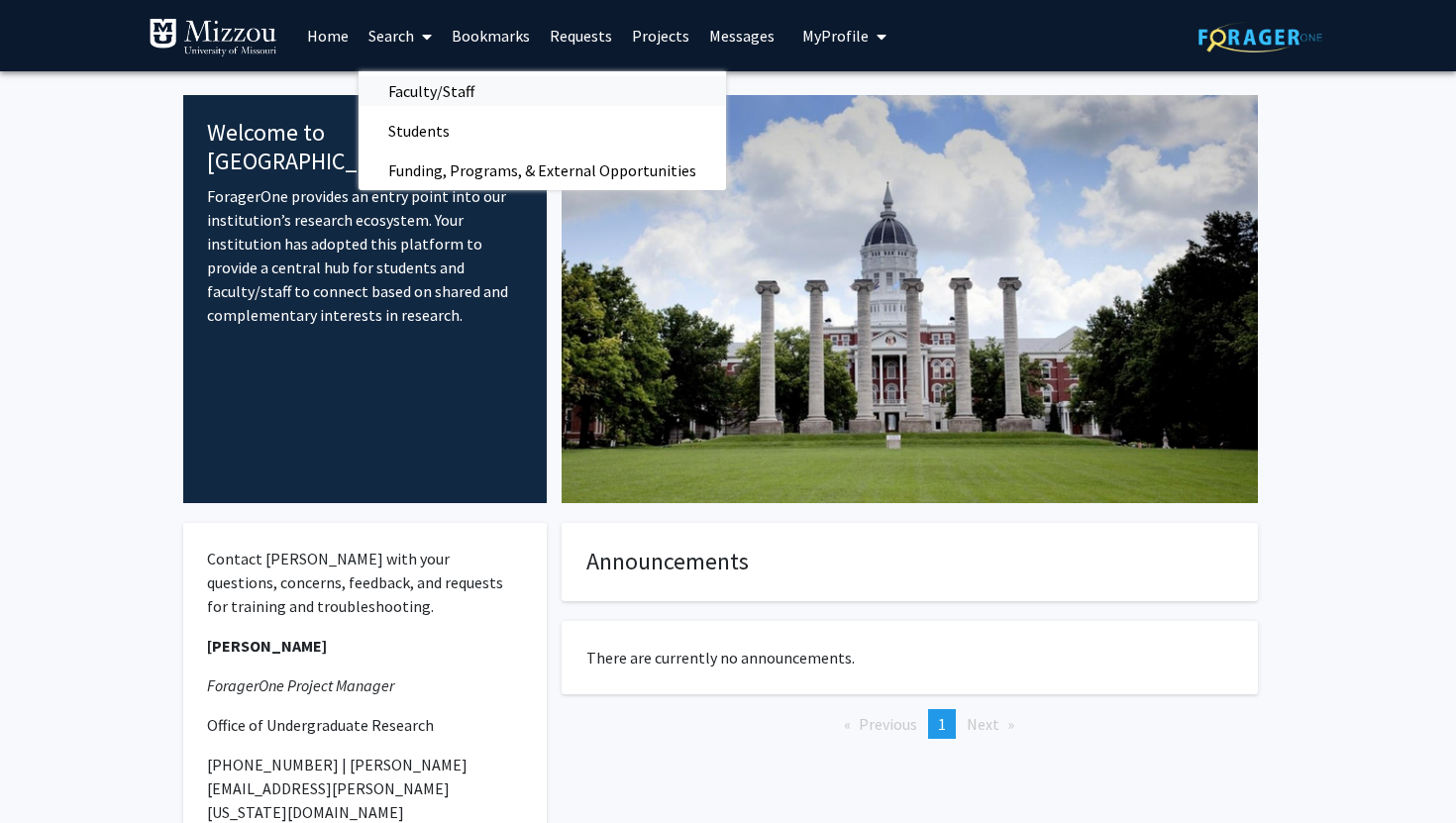 click on "Faculty/Staff" at bounding box center [431, 91] 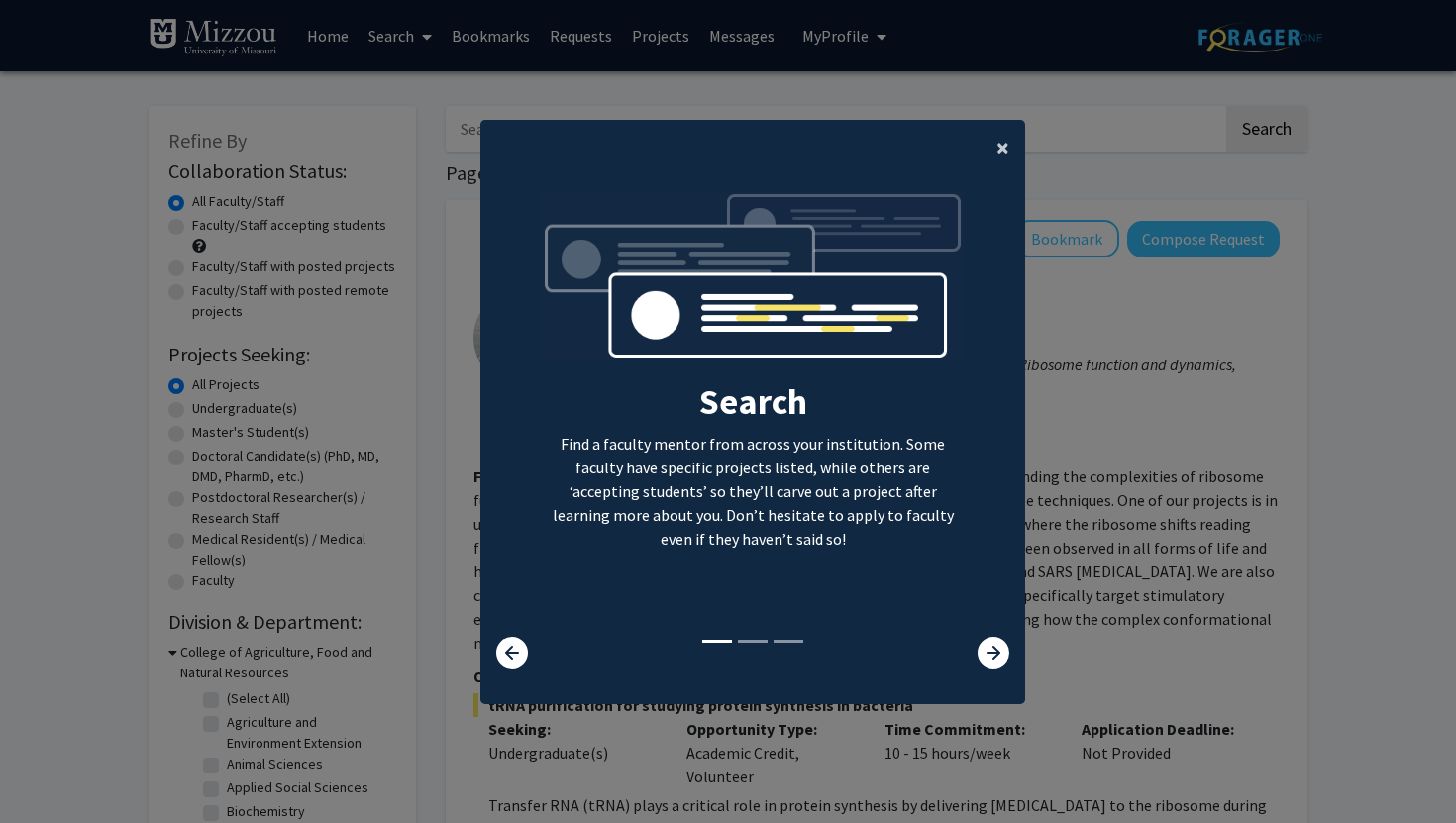 click on "×" 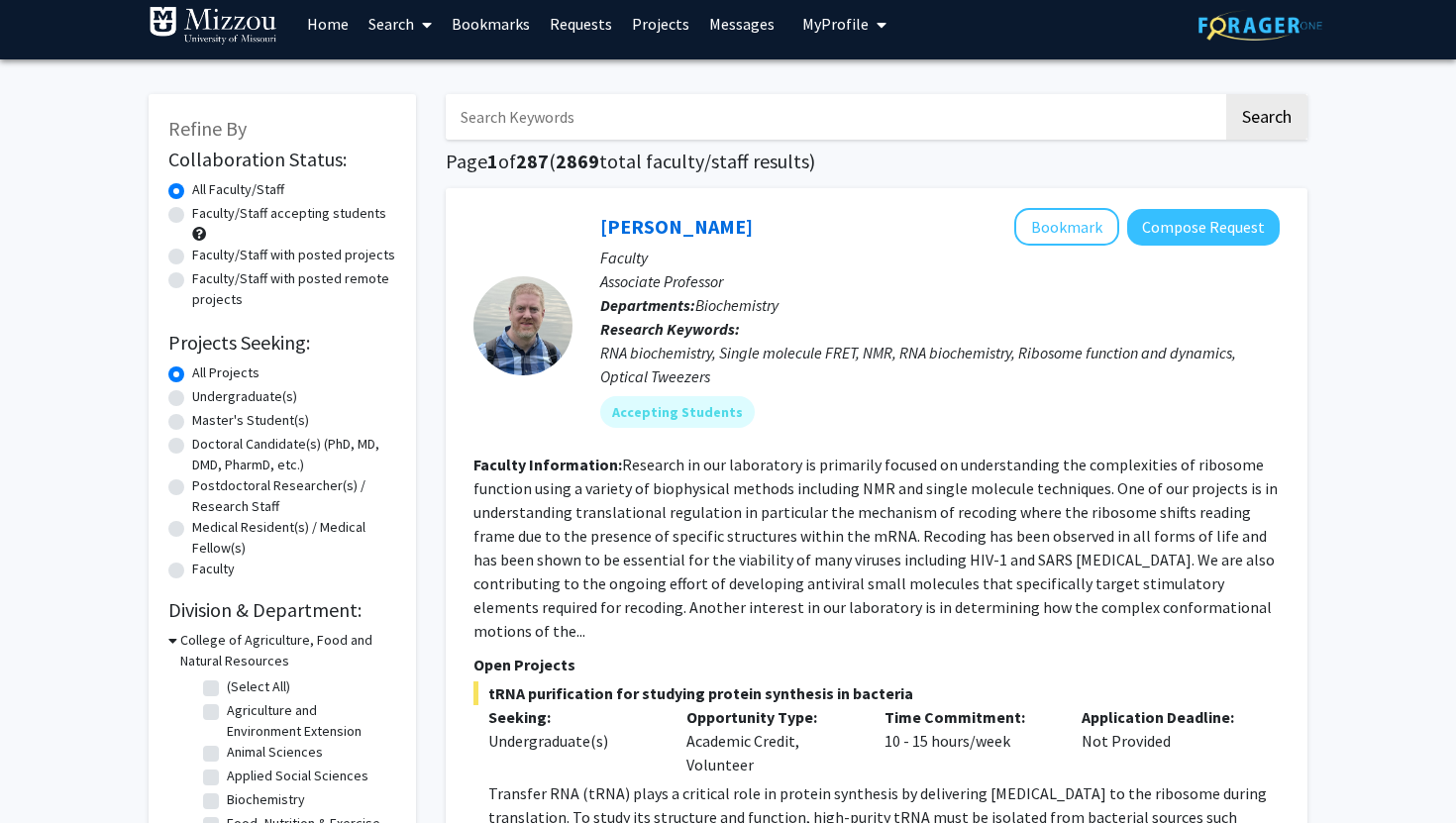 scroll, scrollTop: 15, scrollLeft: 0, axis: vertical 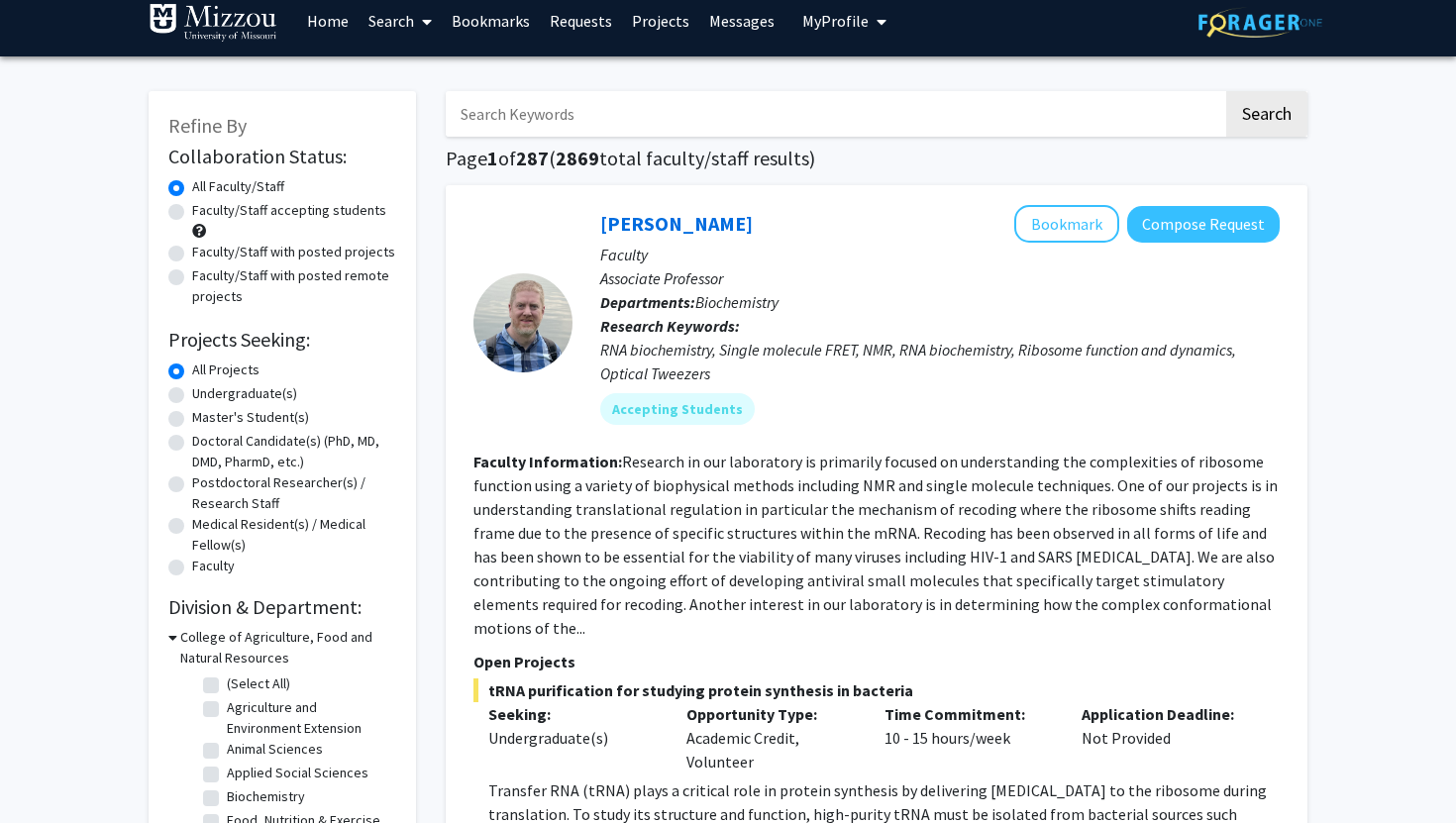 click at bounding box center (834, 114) 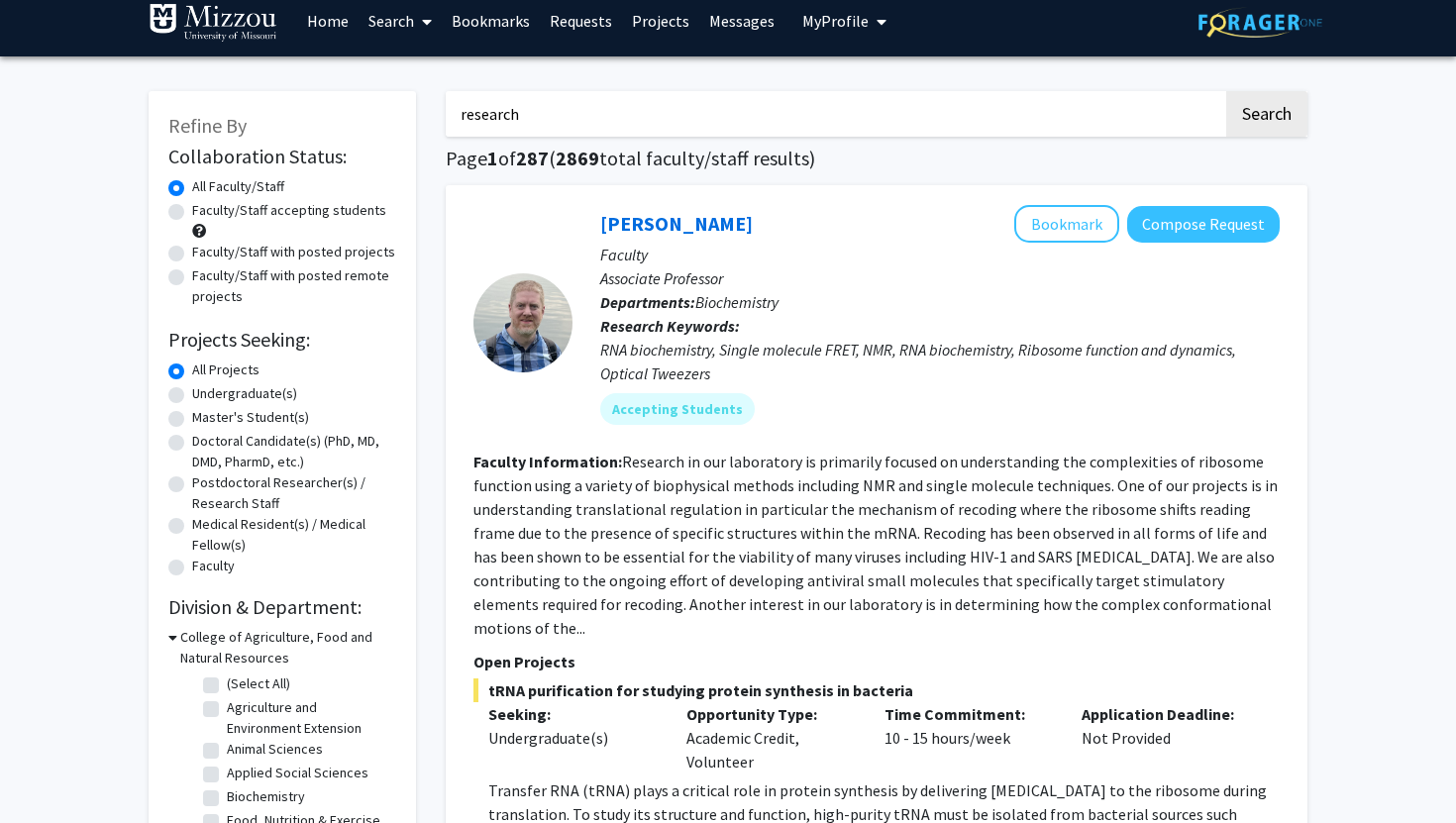 click on "Search" 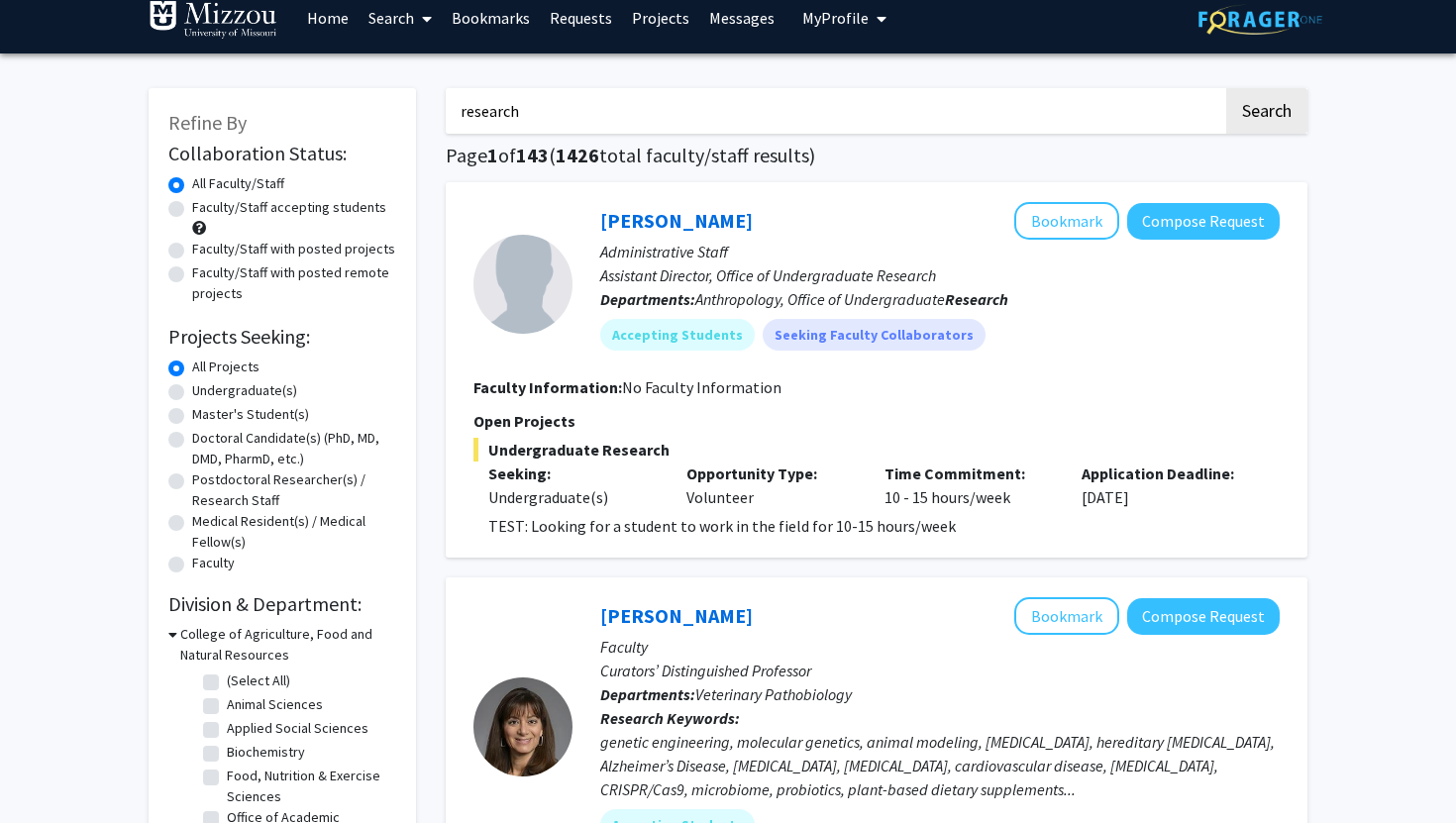 scroll, scrollTop: 0, scrollLeft: 0, axis: both 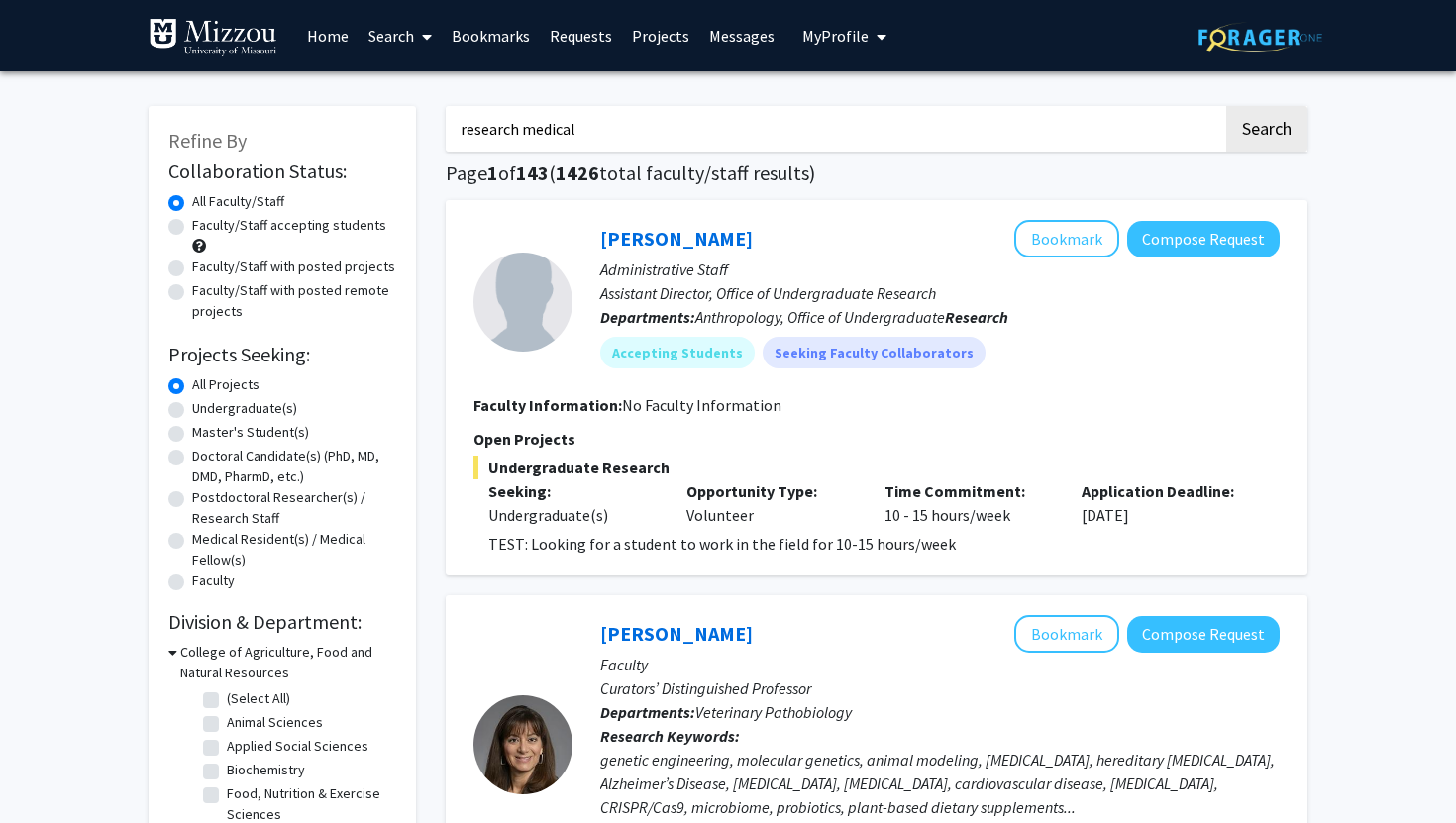 type on "research medical" 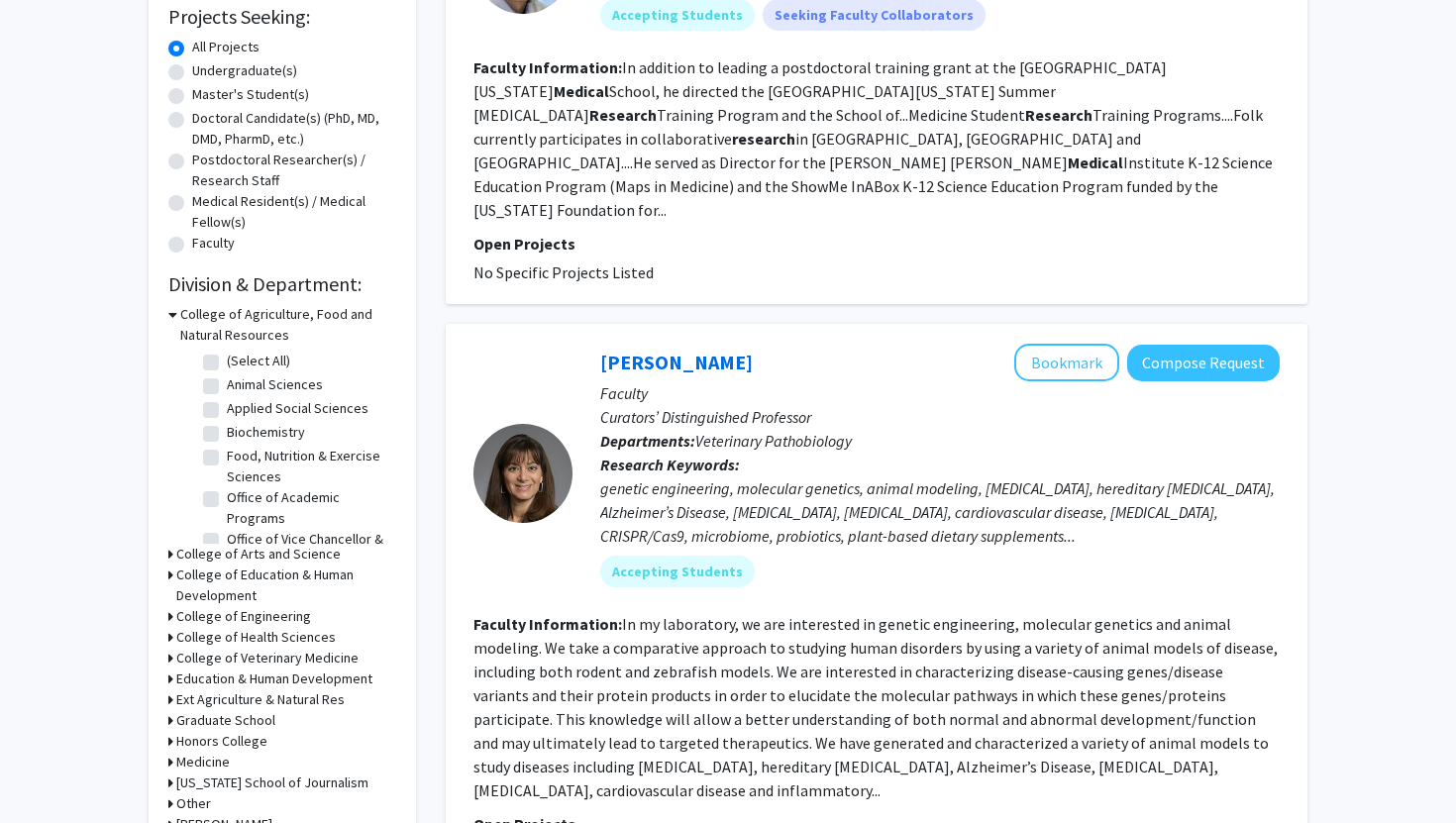 scroll, scrollTop: 341, scrollLeft: 0, axis: vertical 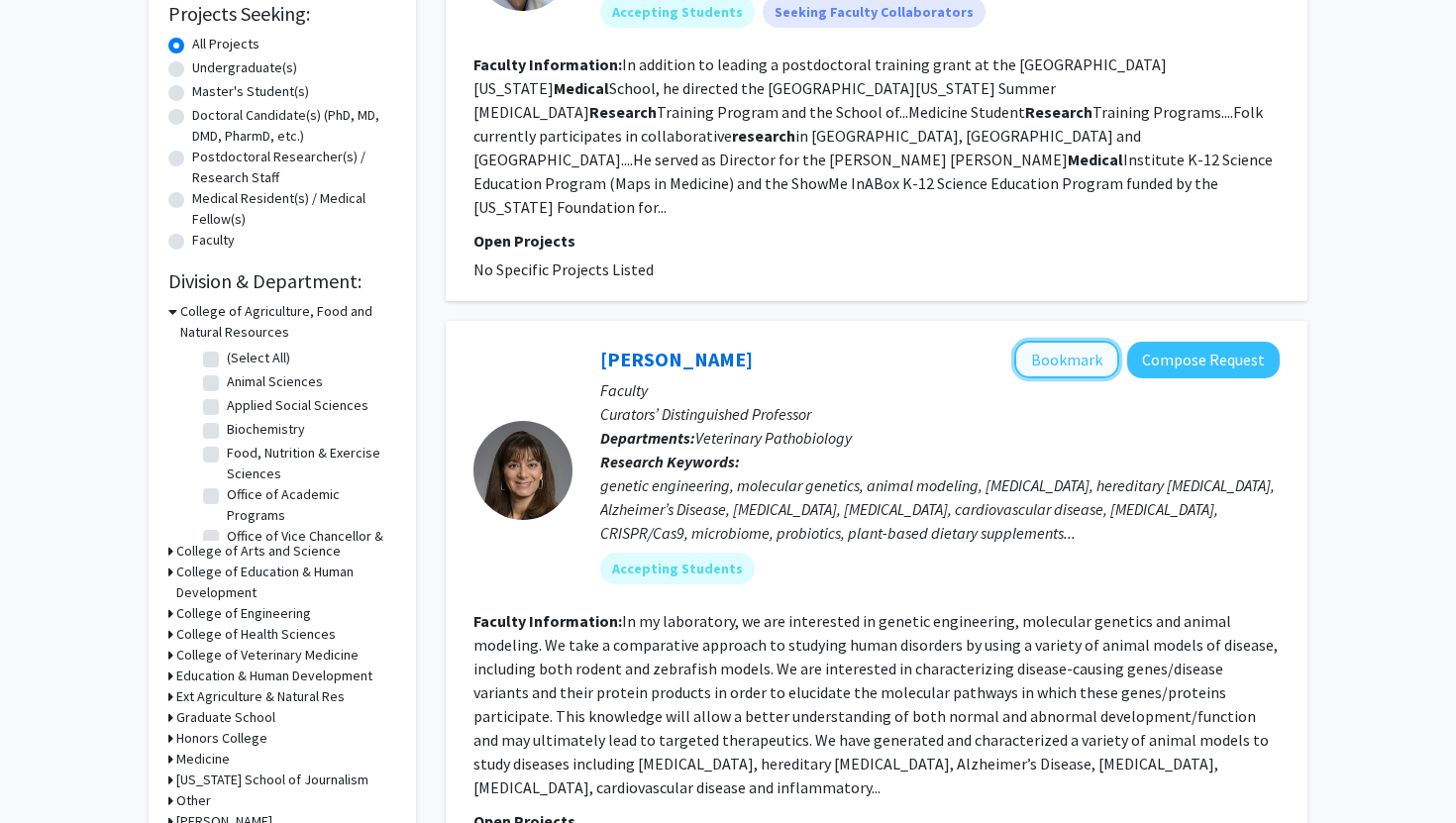 click on "Bookmark" 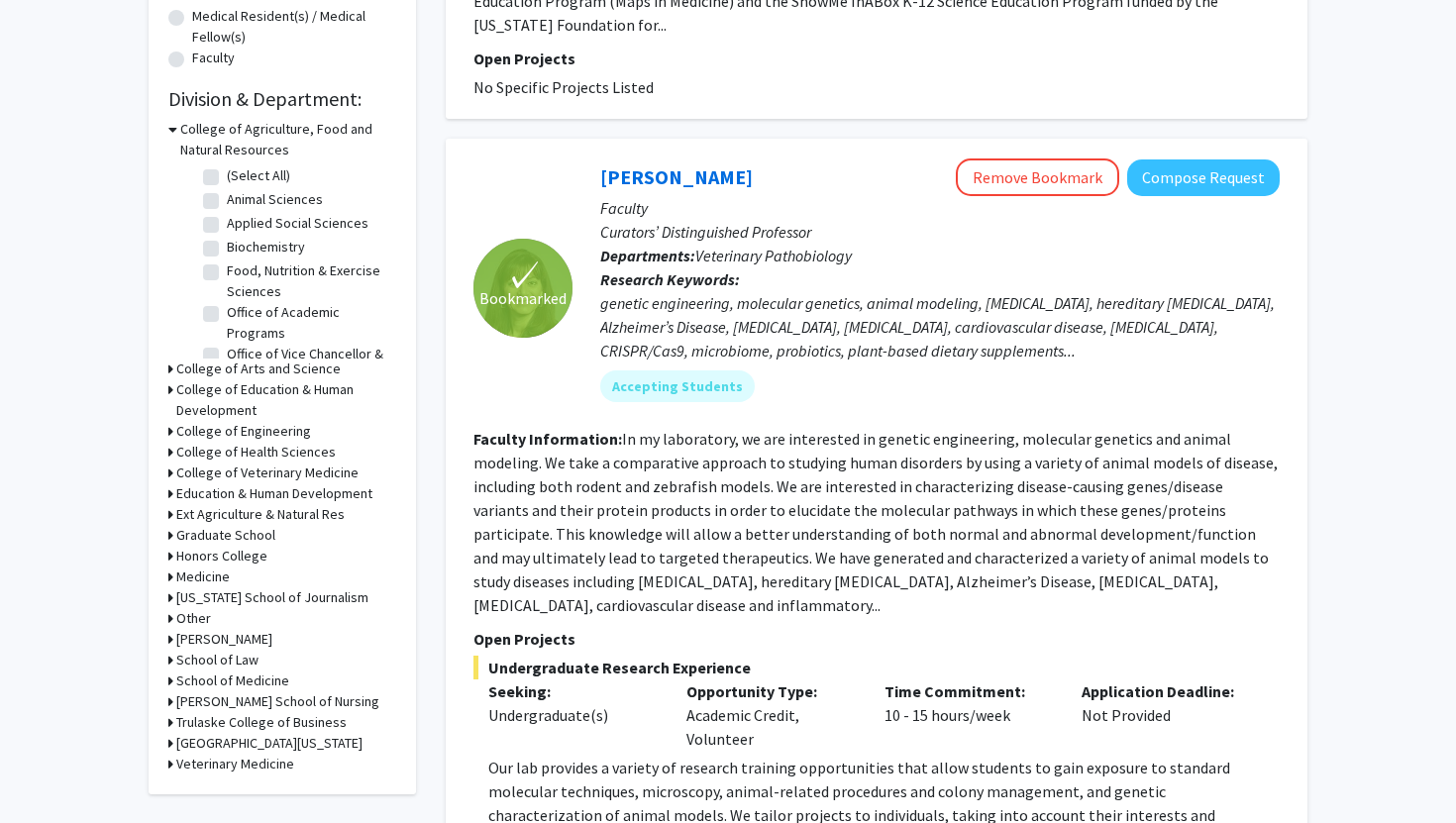 scroll, scrollTop: 529, scrollLeft: 0, axis: vertical 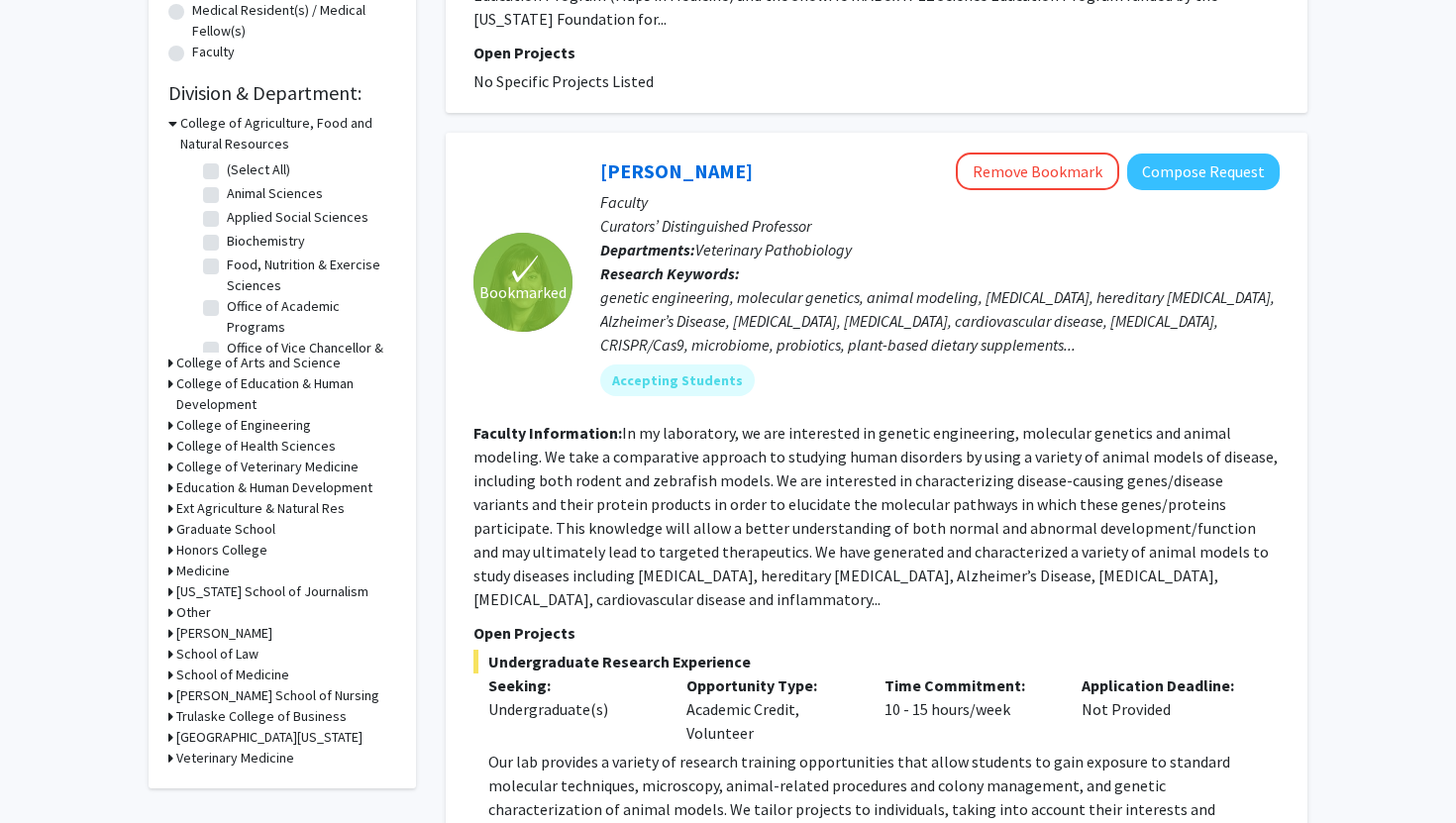 click on "In my laboratory, we are interested in genetic engineering, molecular genetics and animal modeling. We take a comparative approach to studying human disorders by using a variety of animal models of disease, including both rodent and zebrafish models. We are interested in characterizing disease-causing genes/disease variants and their protein products in order to elucidate the molecular pathways in which these genes/proteins participate. This knowledge will allow a better understanding of both normal and abnormal development/function and may ultimately lead to targeted therapeutics. We have generated and characterized a variety of animal models to study diseases including [MEDICAL_DATA], hereditary [MEDICAL_DATA], Alzheimer’s Disease, [MEDICAL_DATA], [MEDICAL_DATA], cardiovascular disease and inflammatory..." 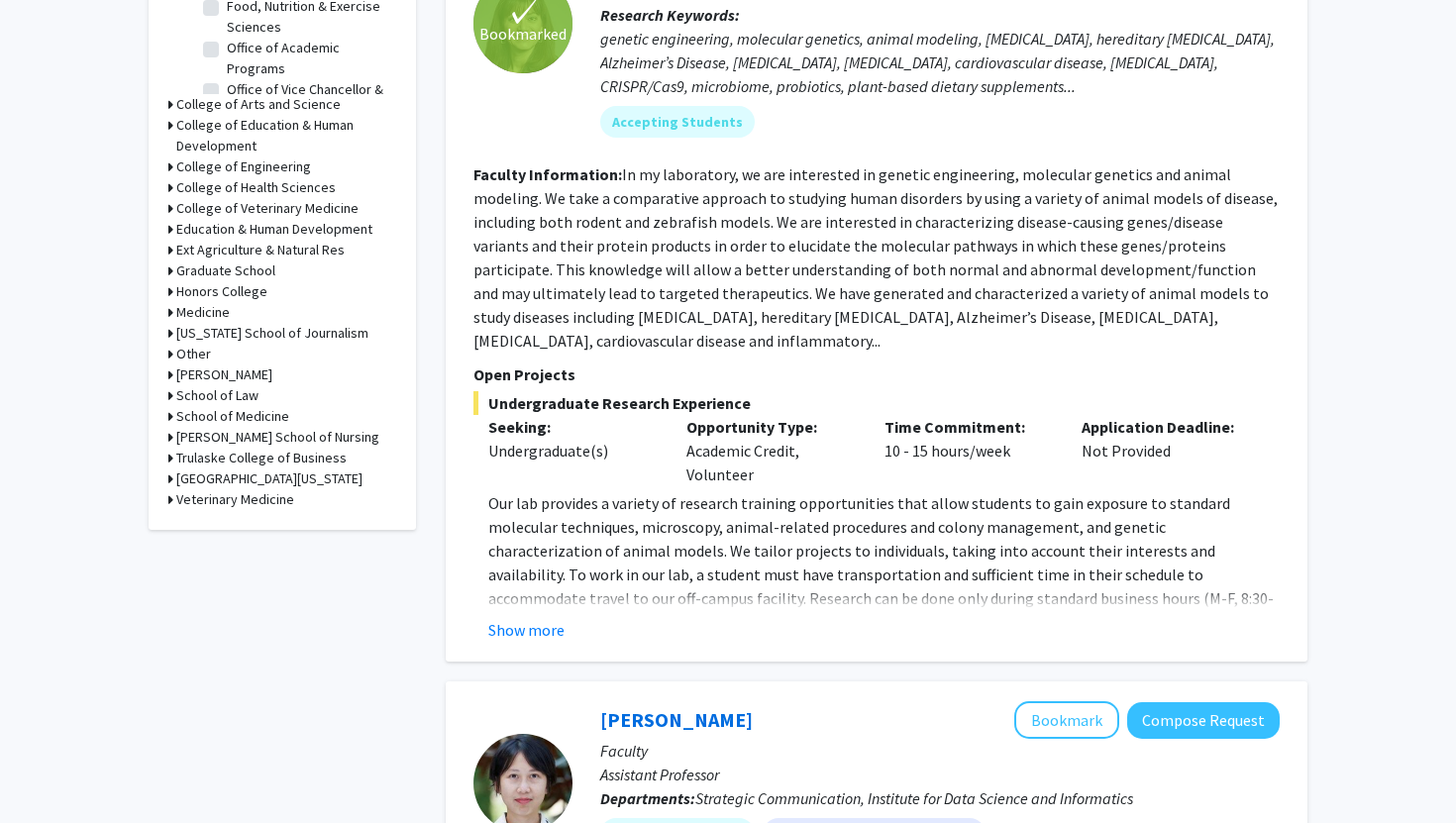 scroll, scrollTop: 797, scrollLeft: 0, axis: vertical 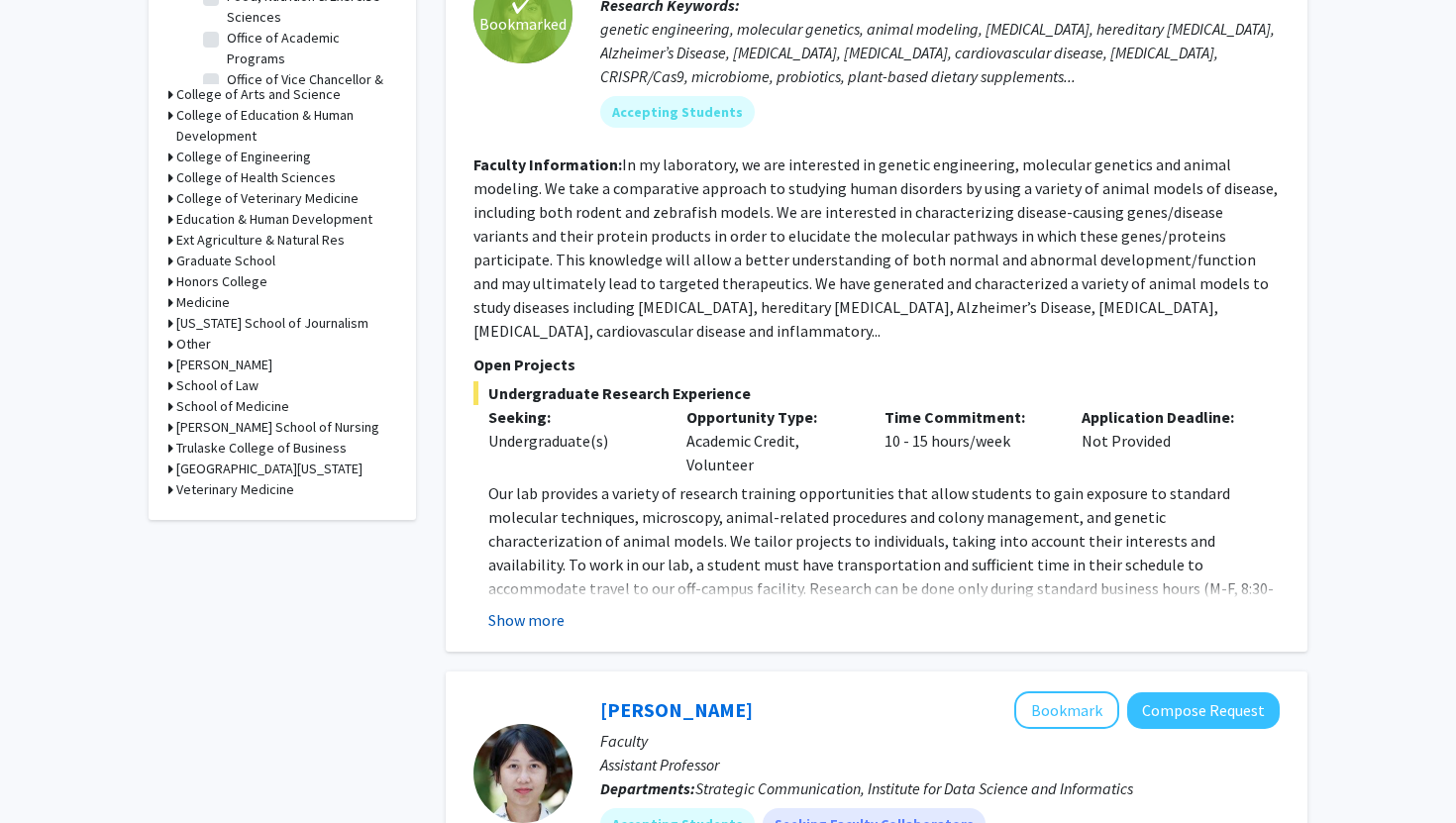 click on "Show more" 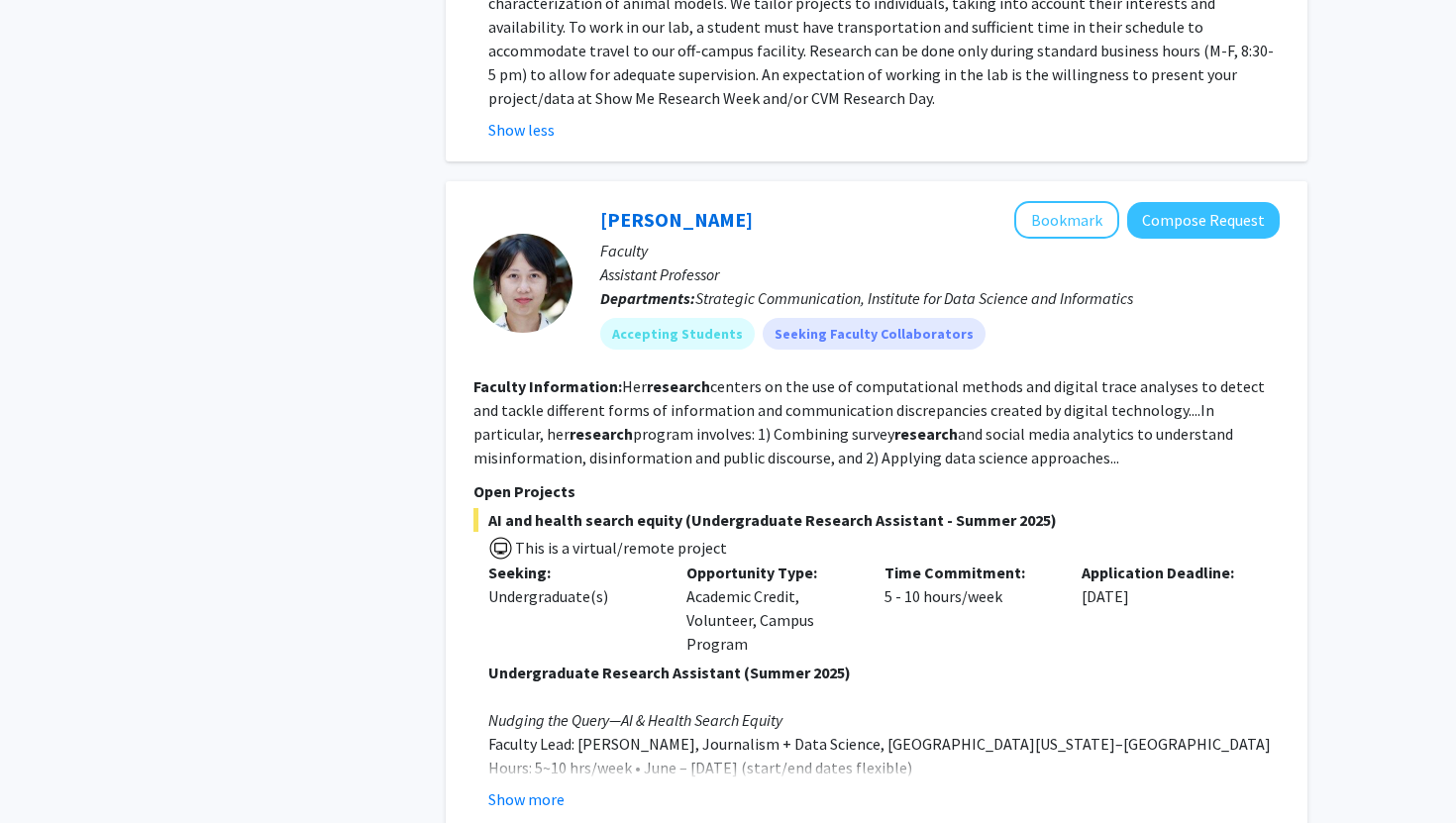 scroll, scrollTop: 1383, scrollLeft: 0, axis: vertical 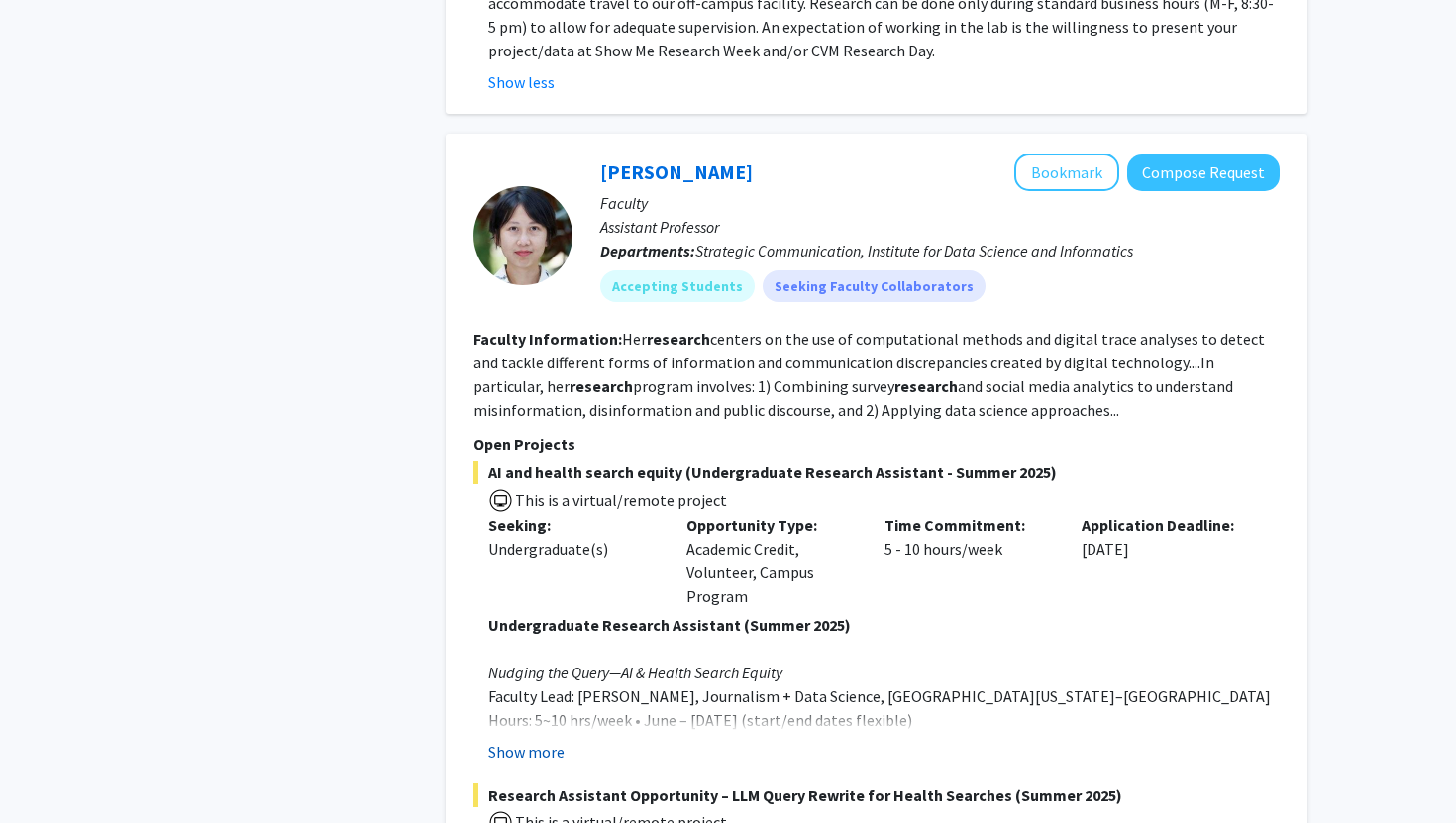click on "Show more" 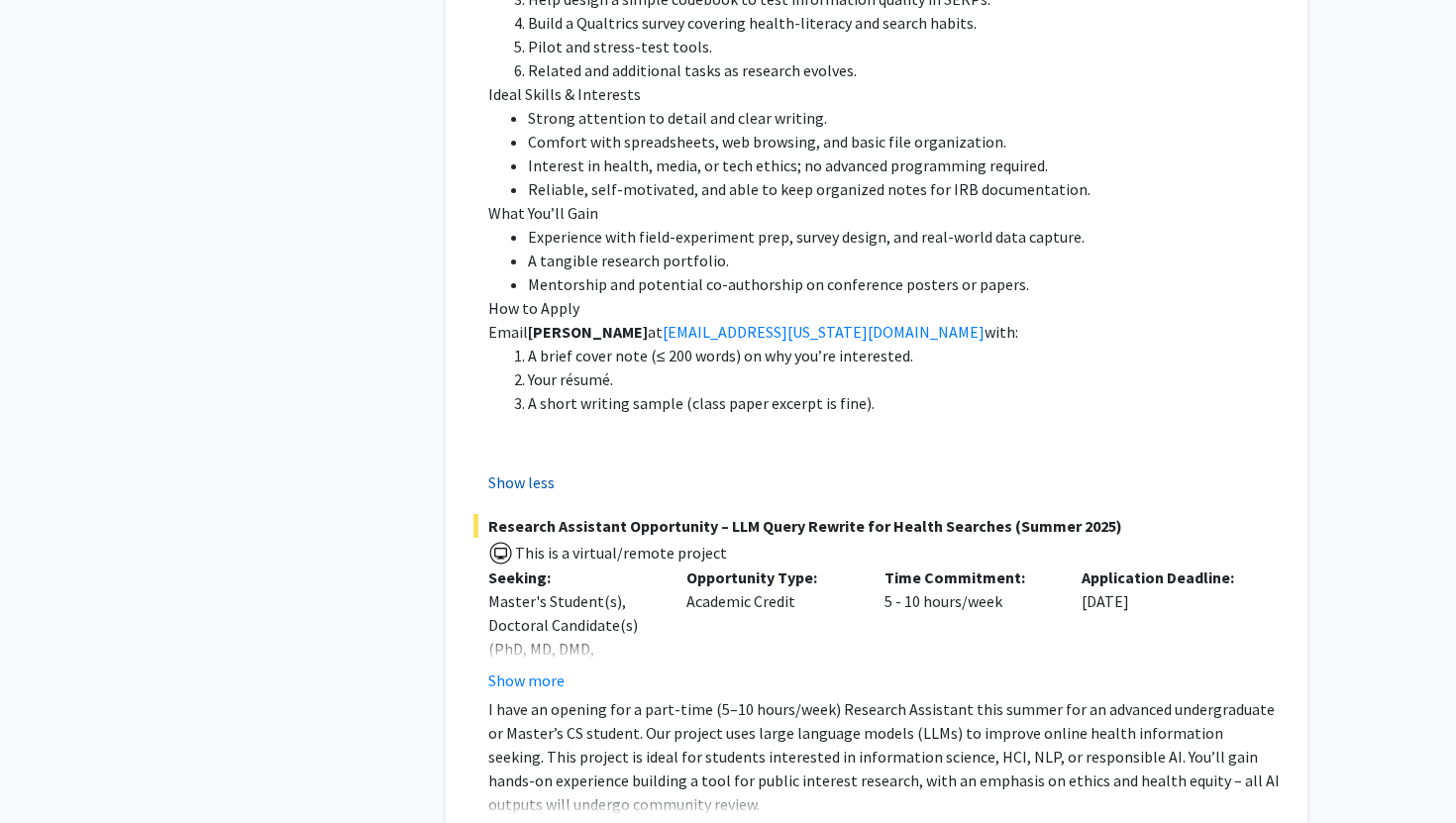 scroll, scrollTop: 2486, scrollLeft: 0, axis: vertical 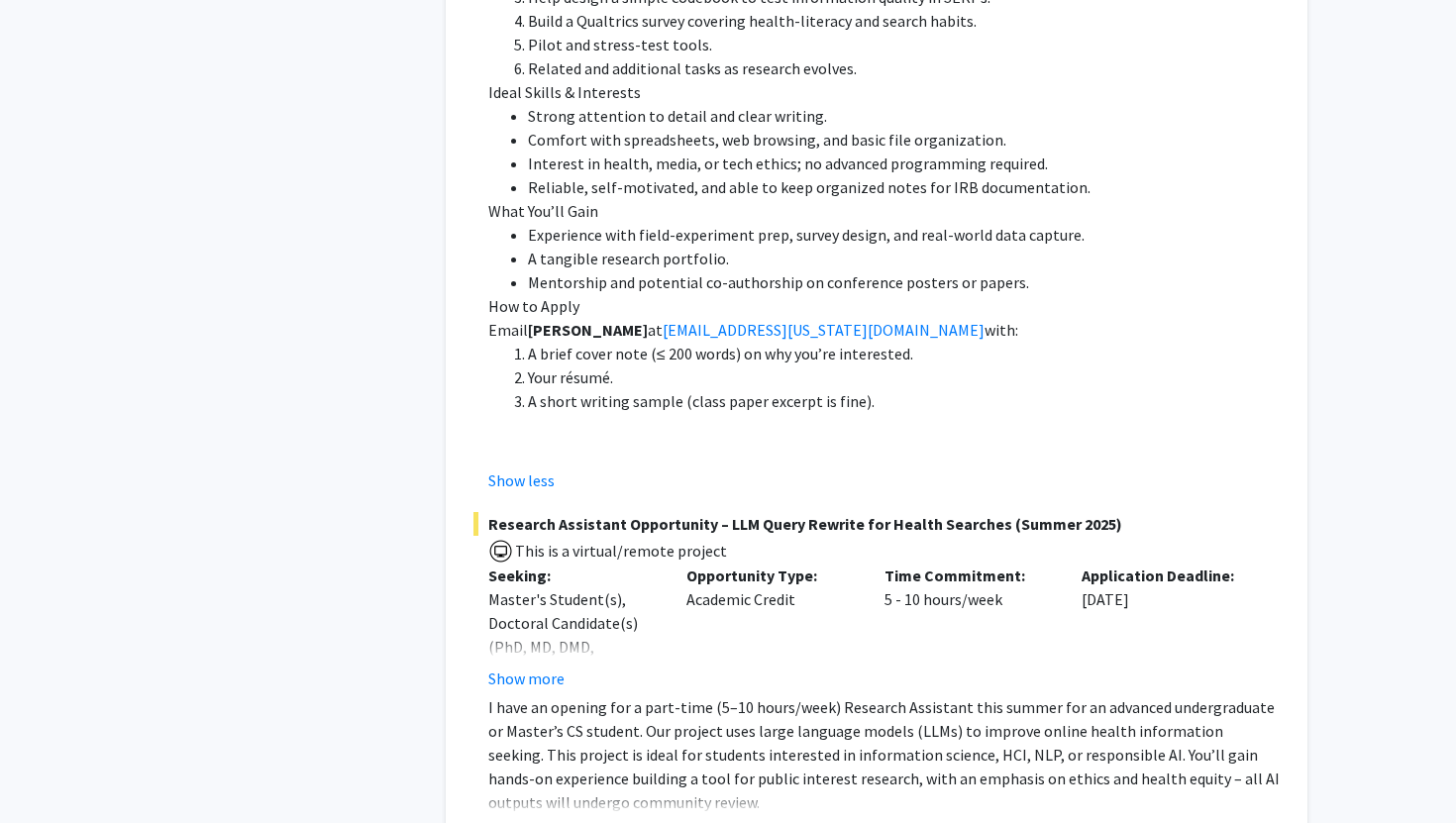 click on "Show more" 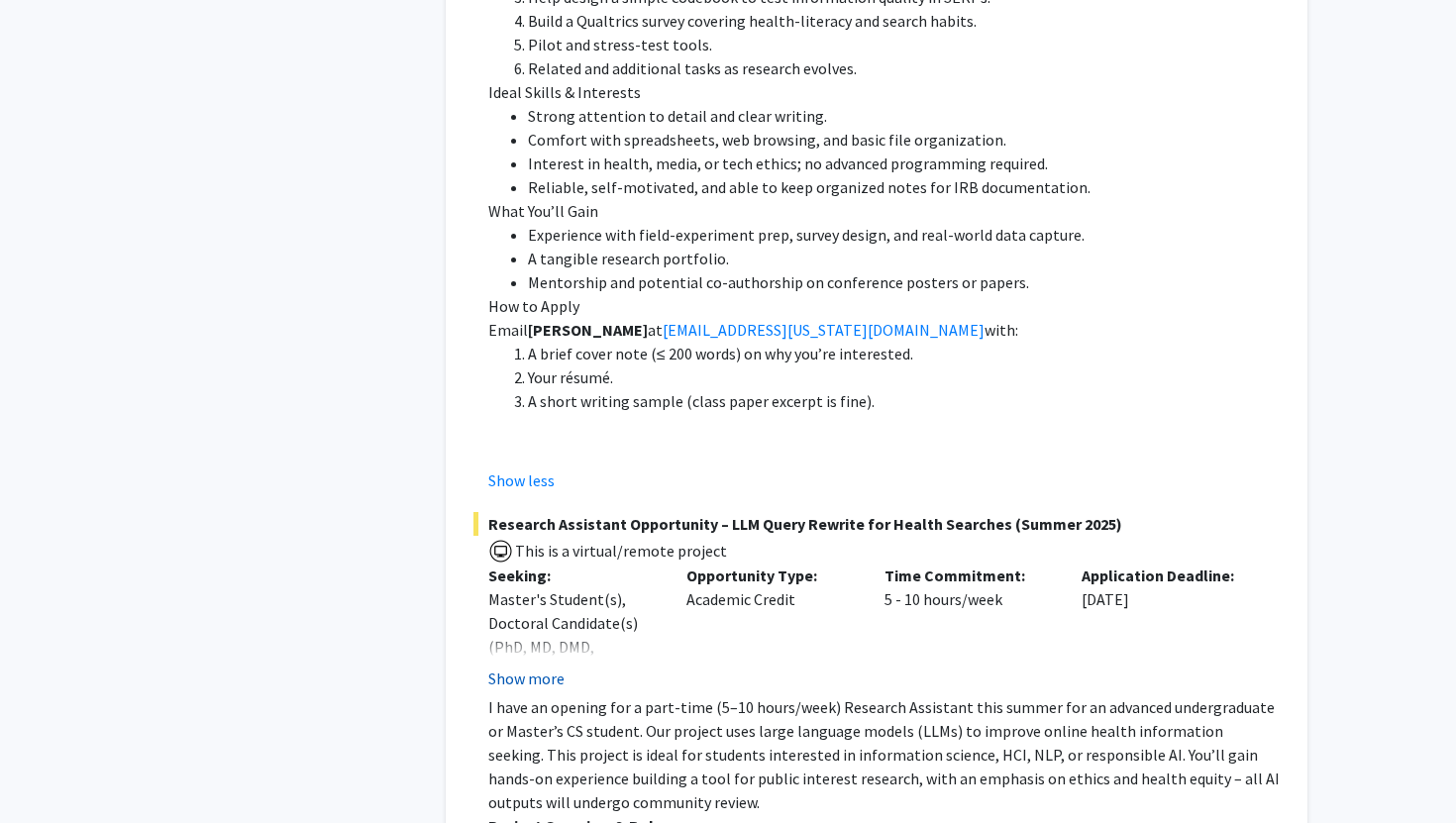 click on "Show more" 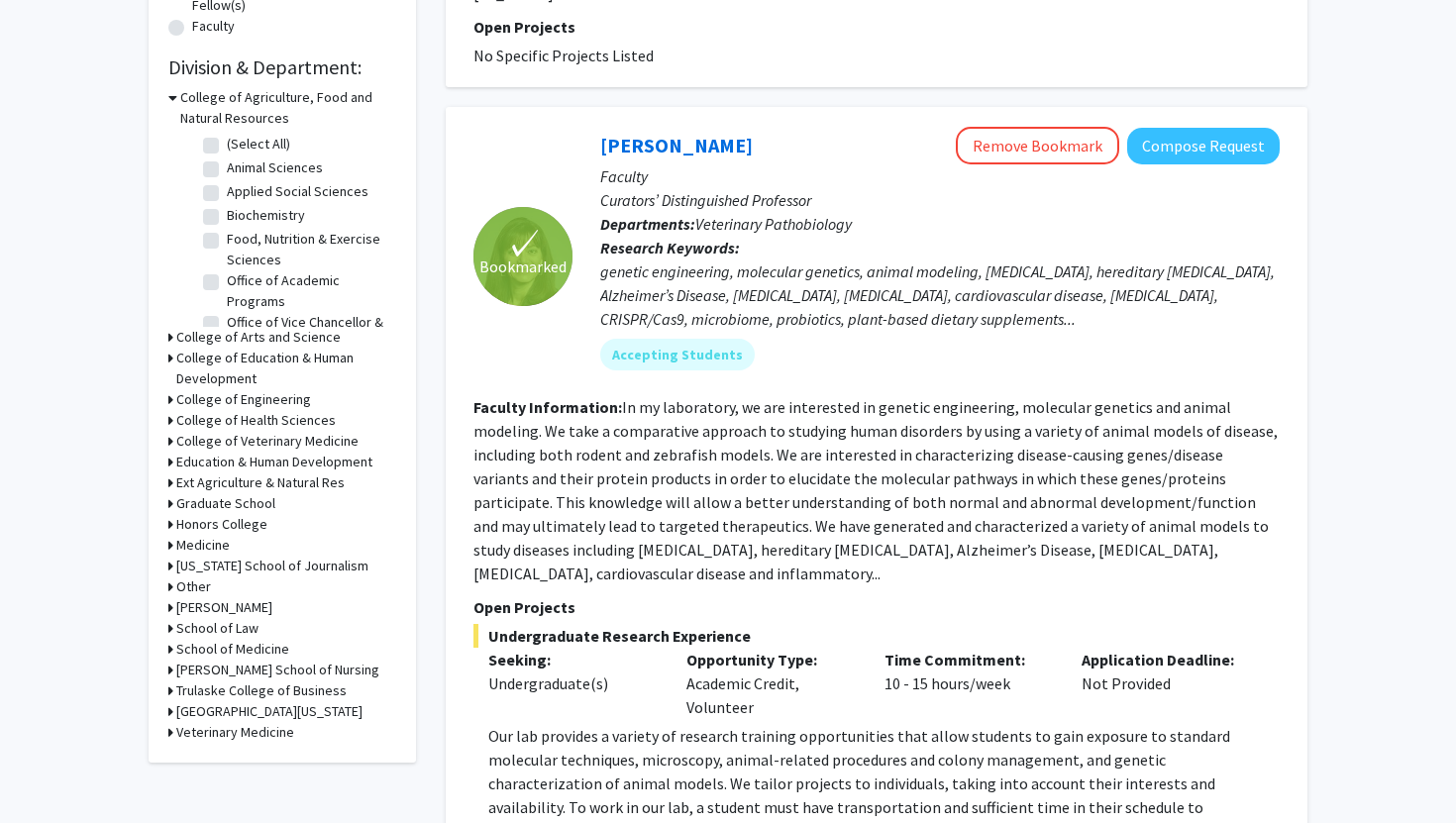 scroll, scrollTop: 464, scrollLeft: 0, axis: vertical 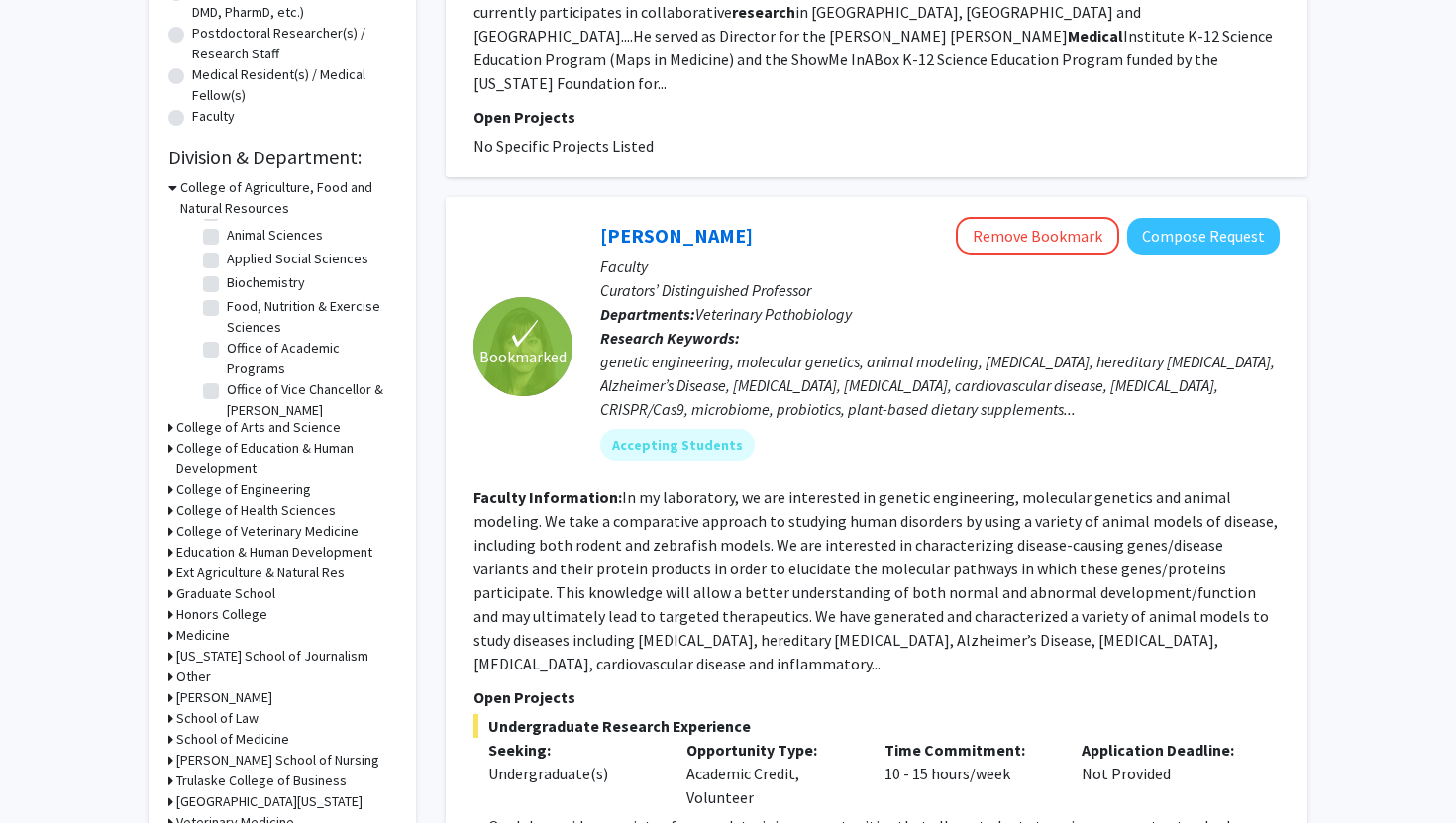 click on "Biochemistry" 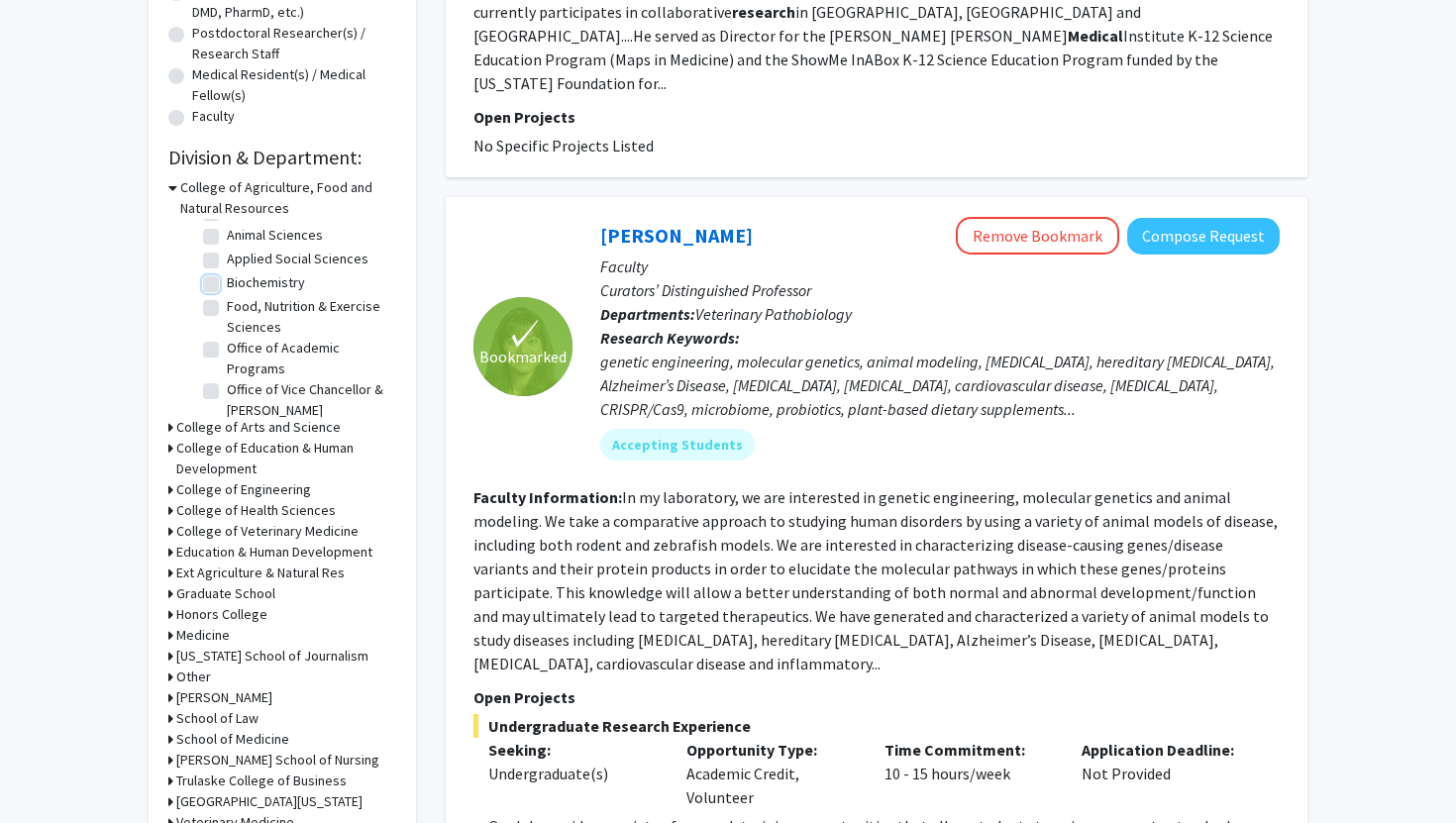 click on "Biochemistry" at bounding box center (233, 278) 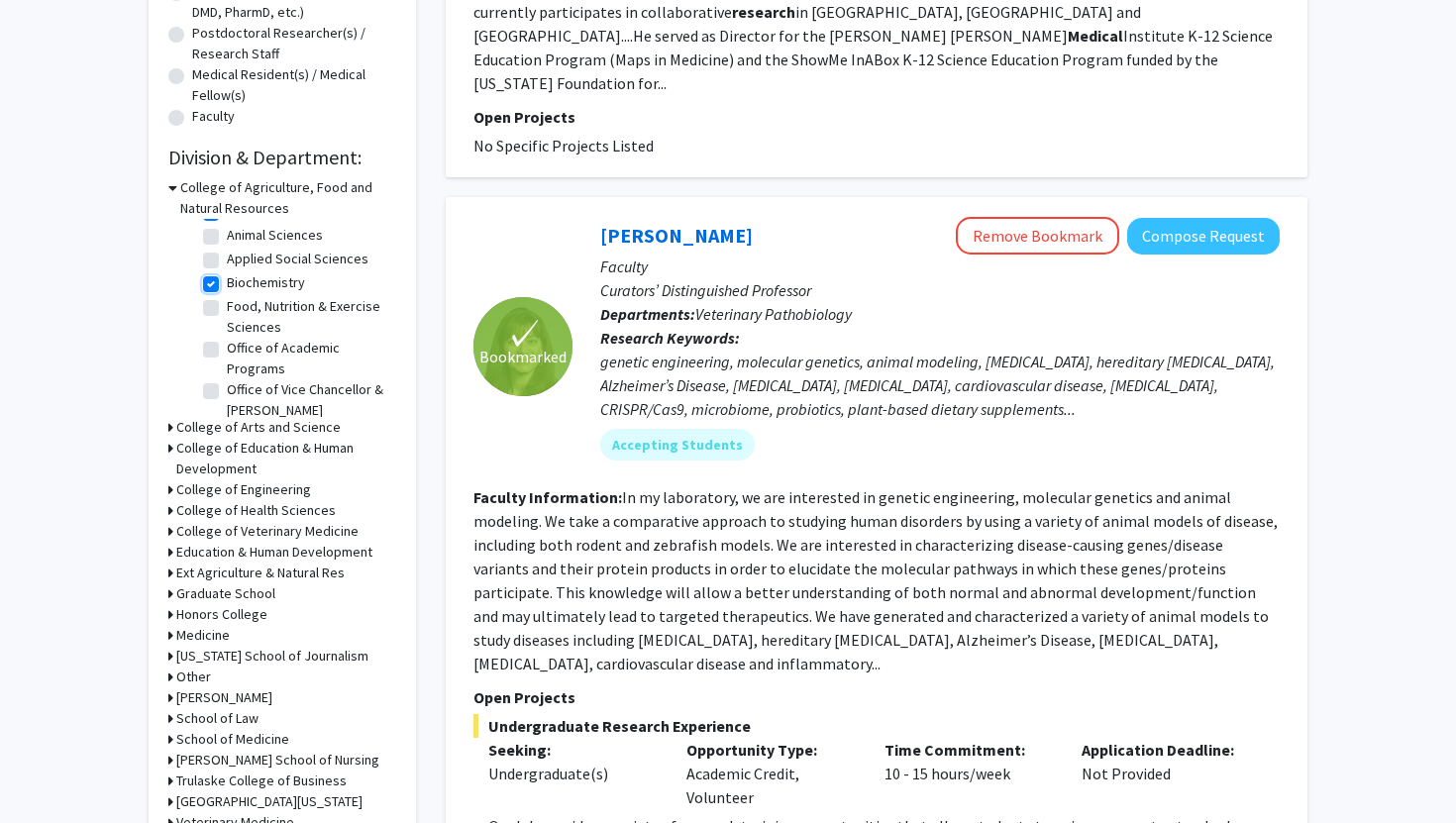 checkbox on "true" 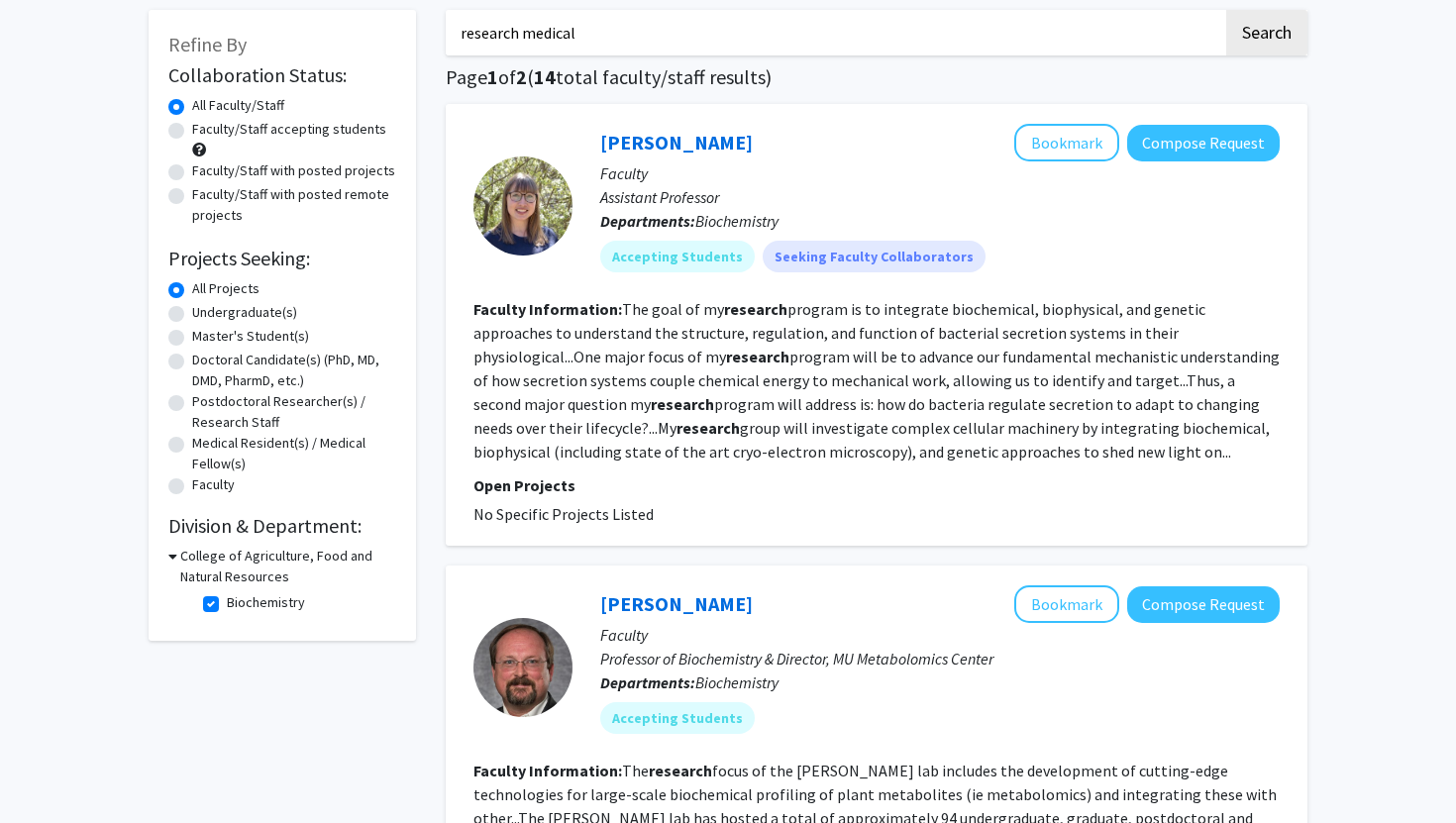 scroll, scrollTop: 89, scrollLeft: 0, axis: vertical 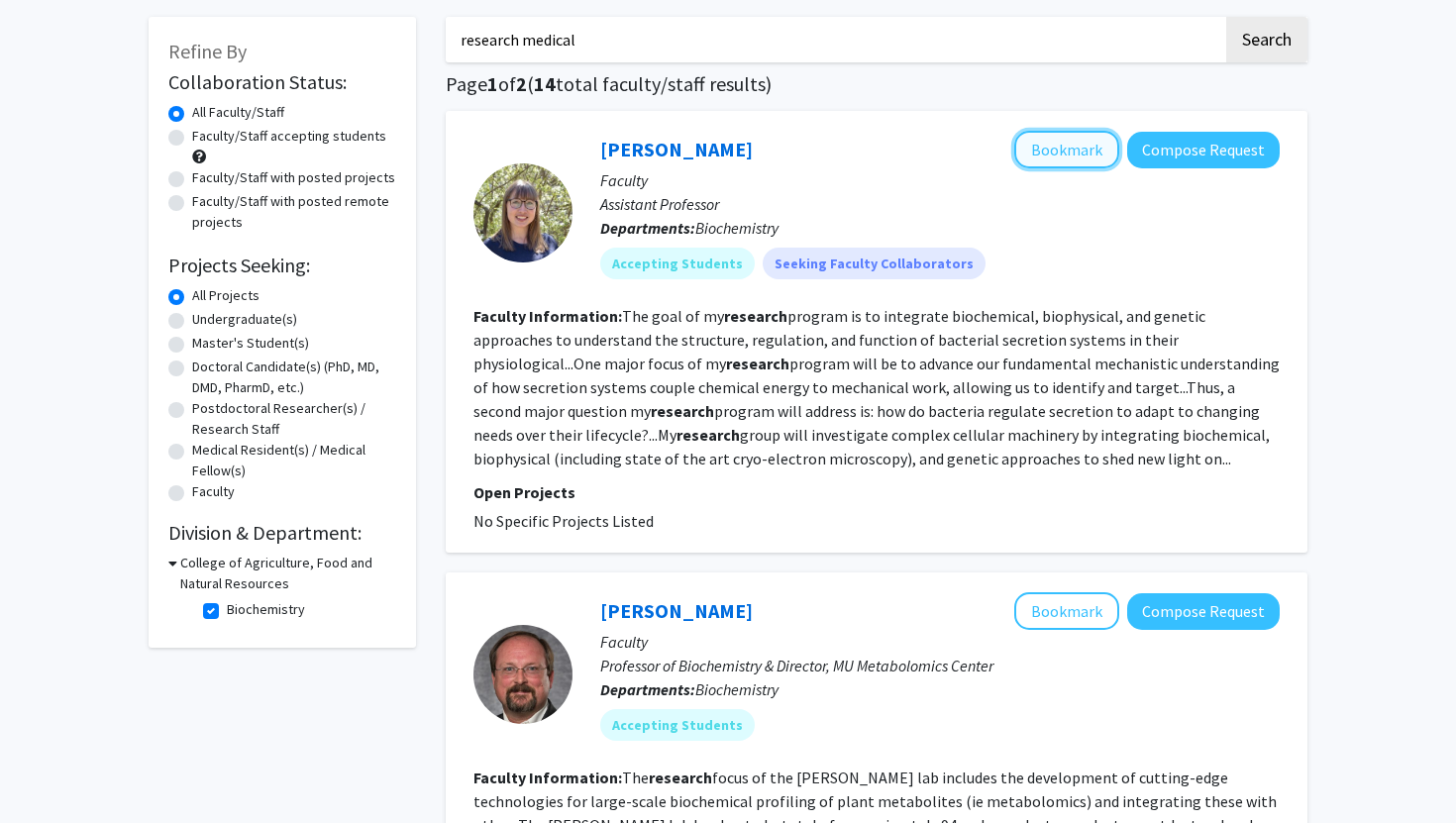 click on "Bookmark" 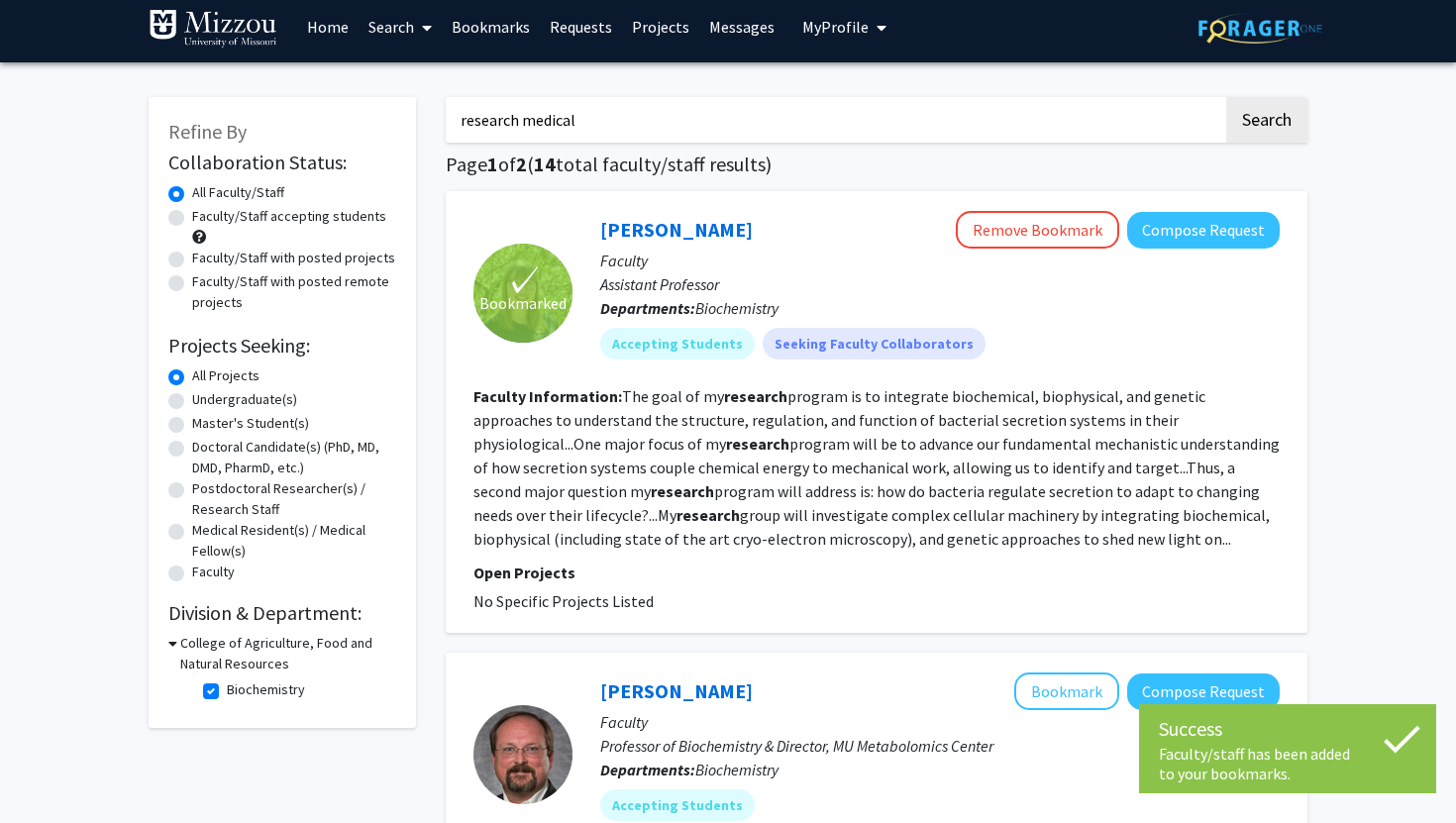 scroll, scrollTop: 0, scrollLeft: 0, axis: both 